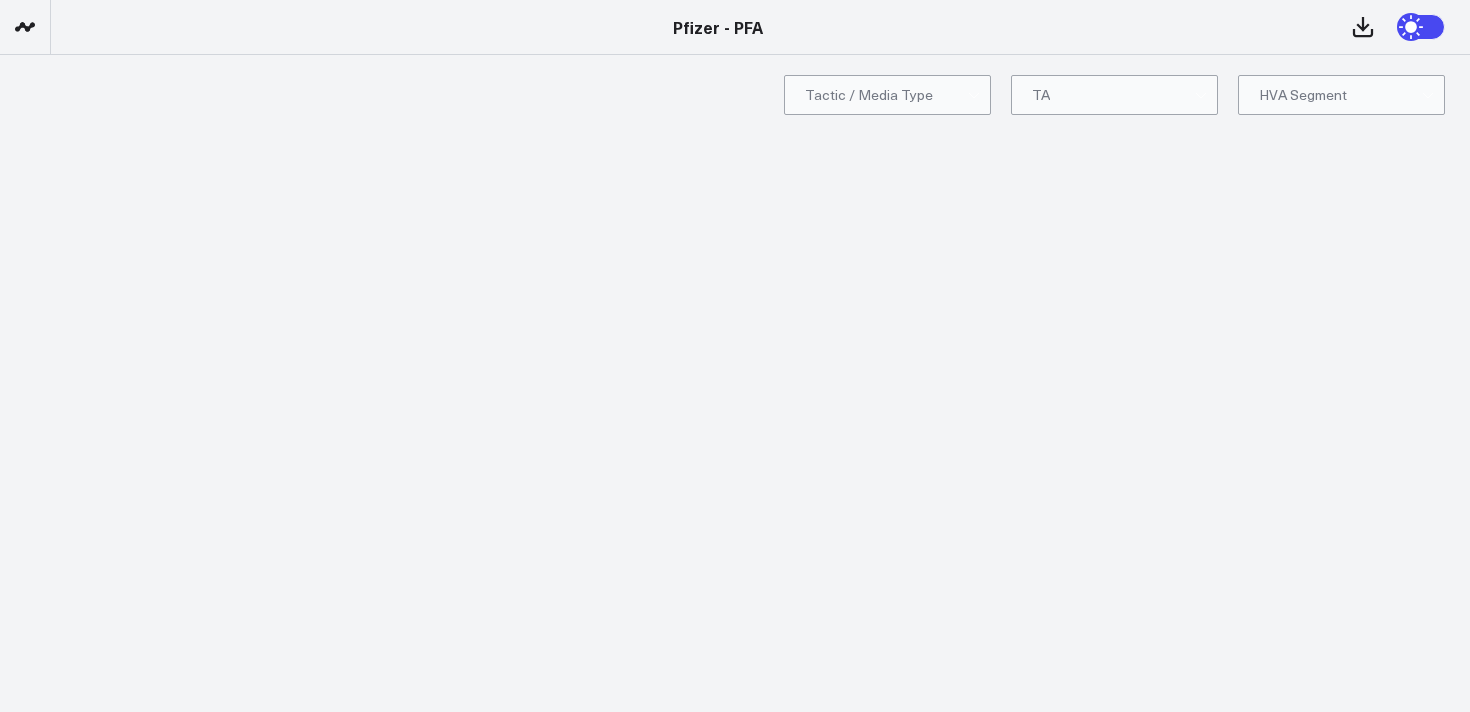 scroll, scrollTop: 0, scrollLeft: 0, axis: both 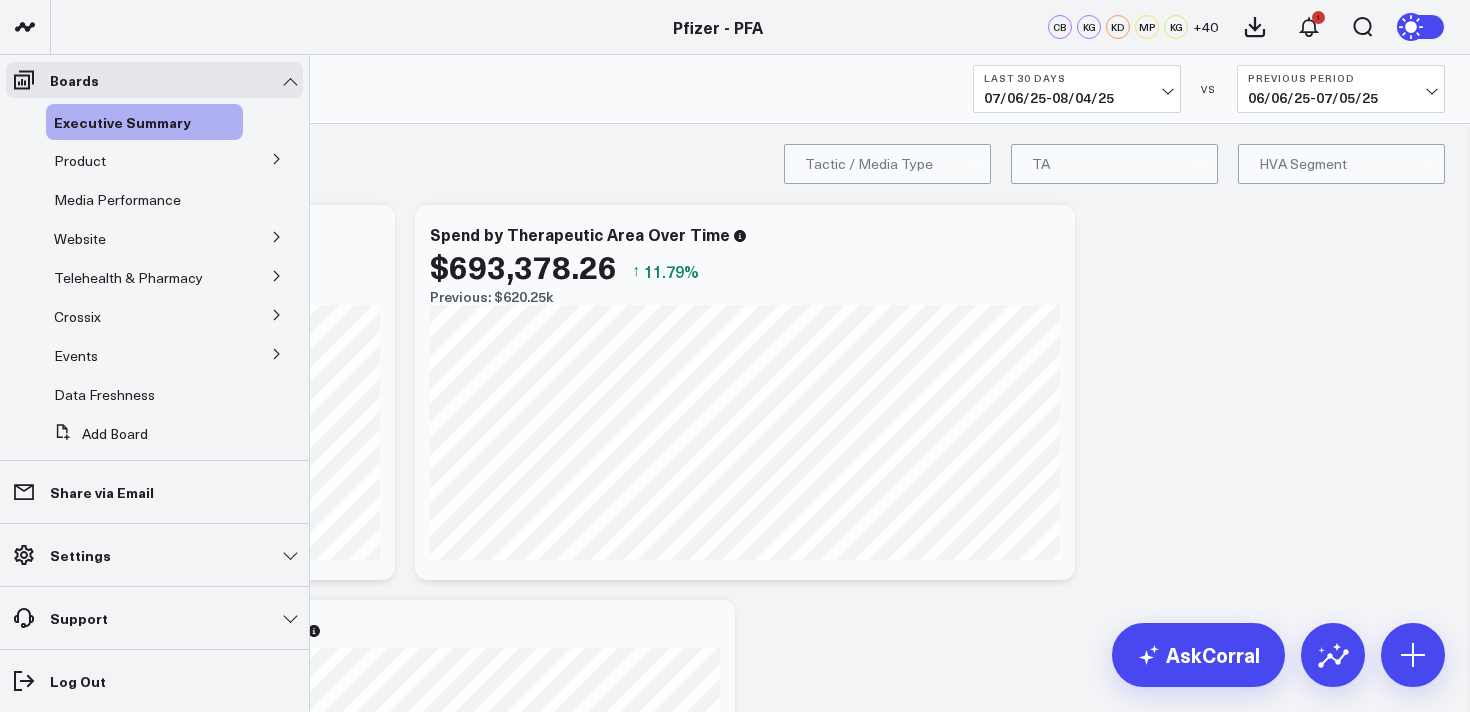 click 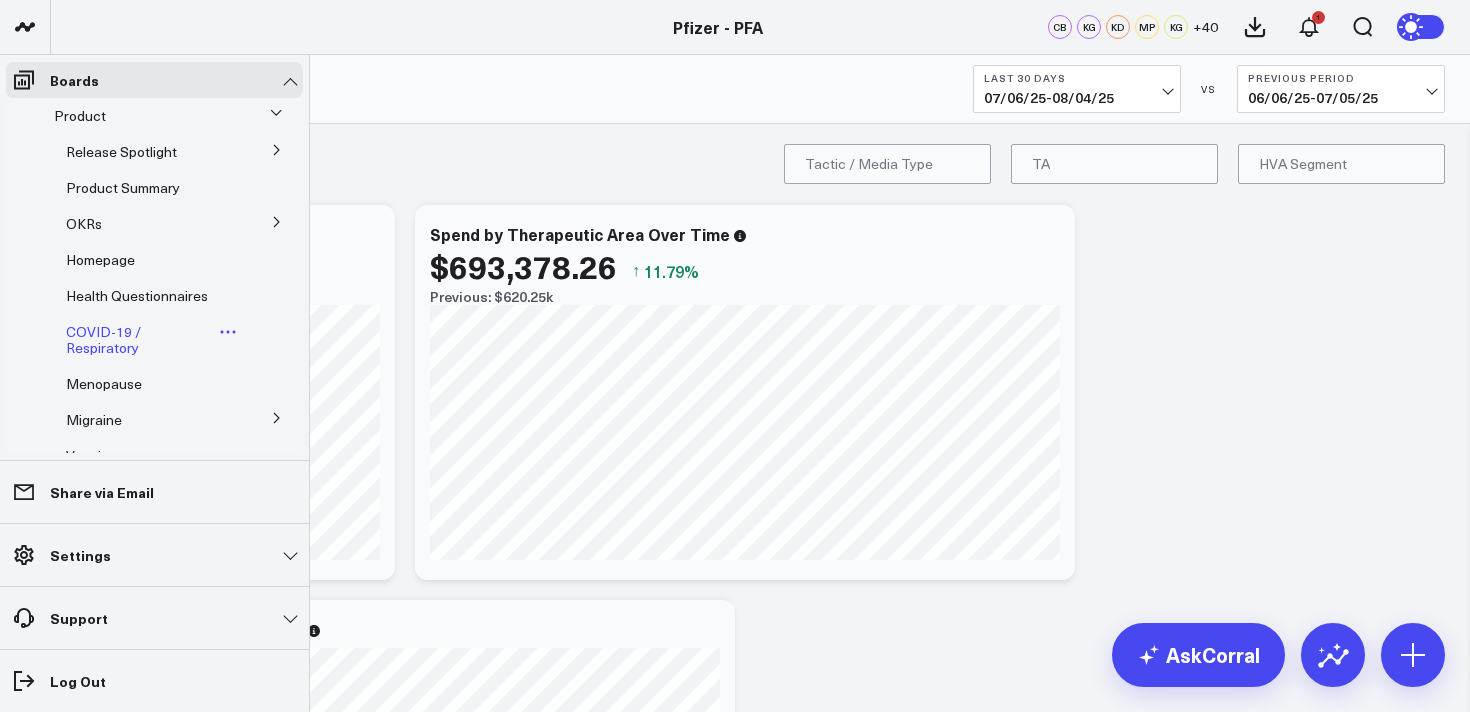 scroll, scrollTop: 0, scrollLeft: 0, axis: both 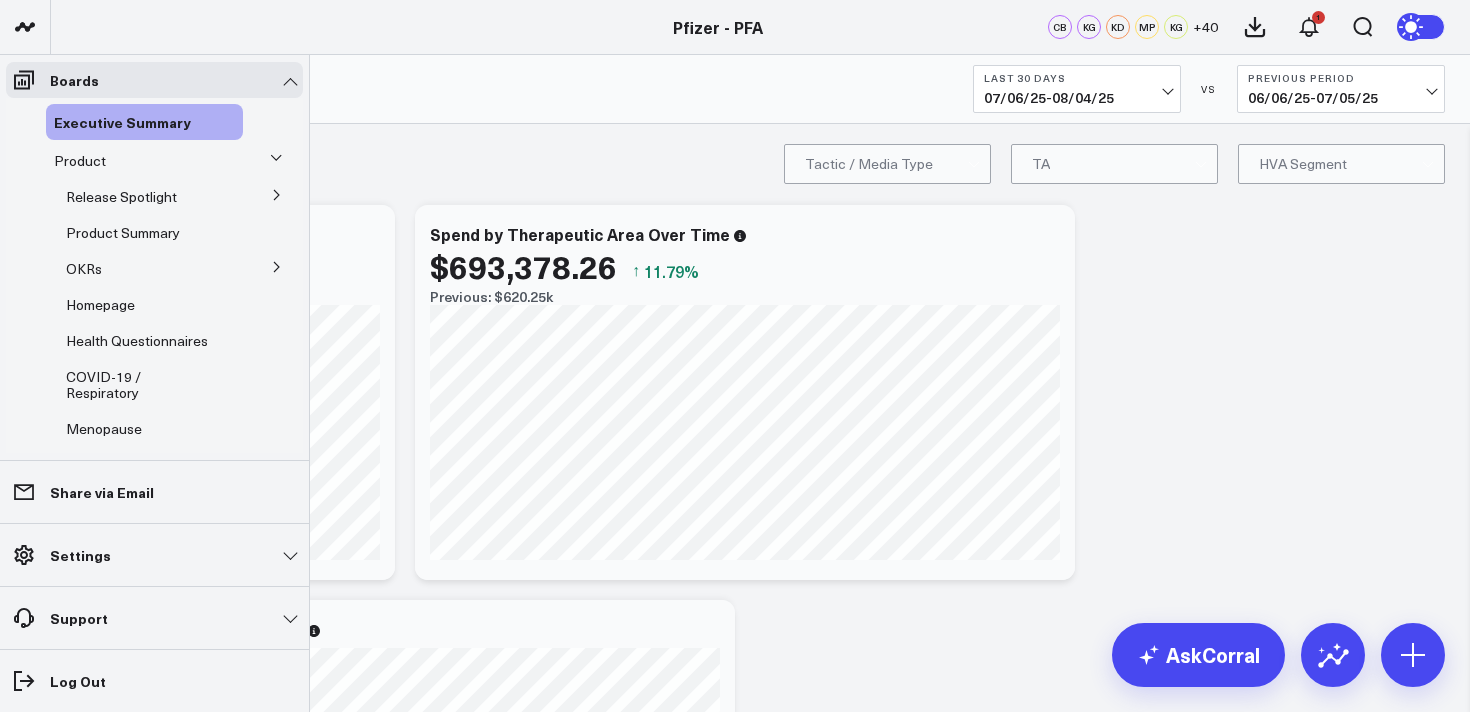 click 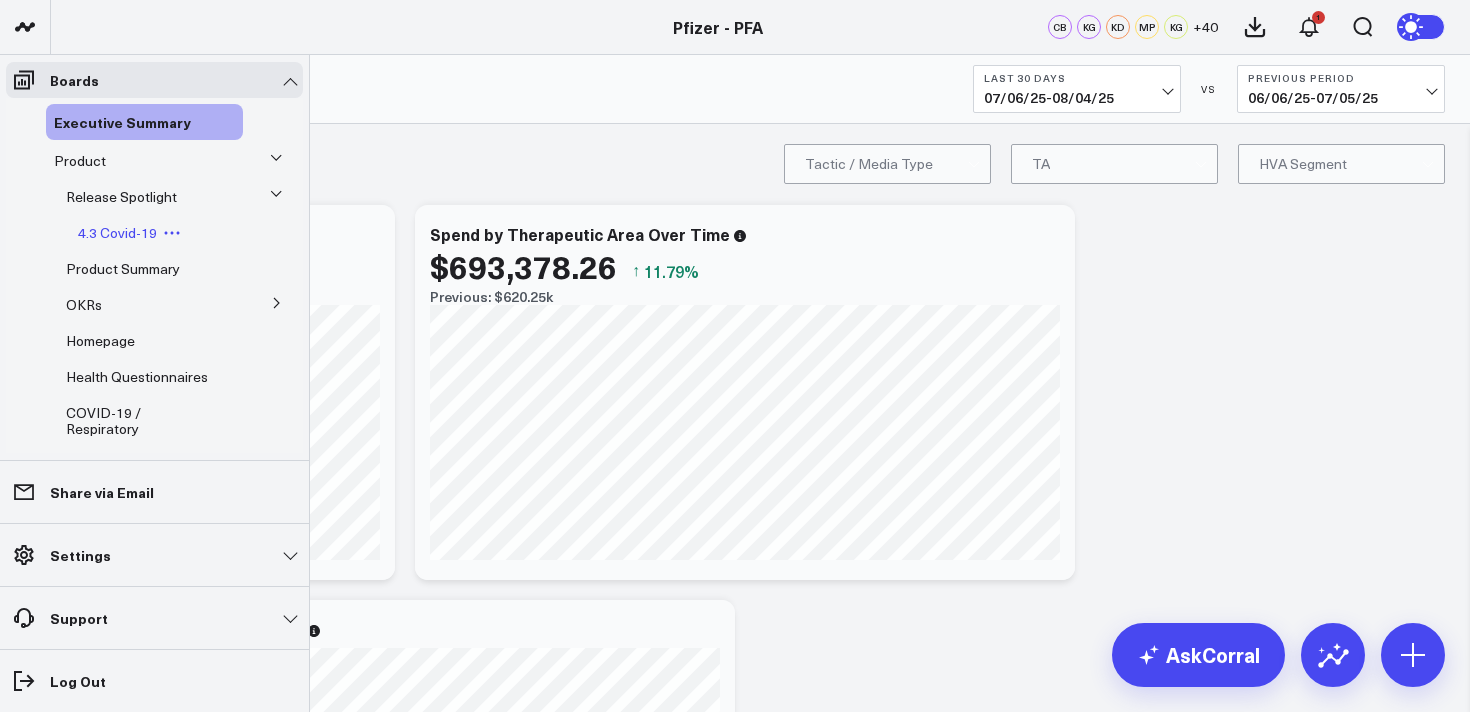 click on "4.3 Covid-19" at bounding box center [117, 232] 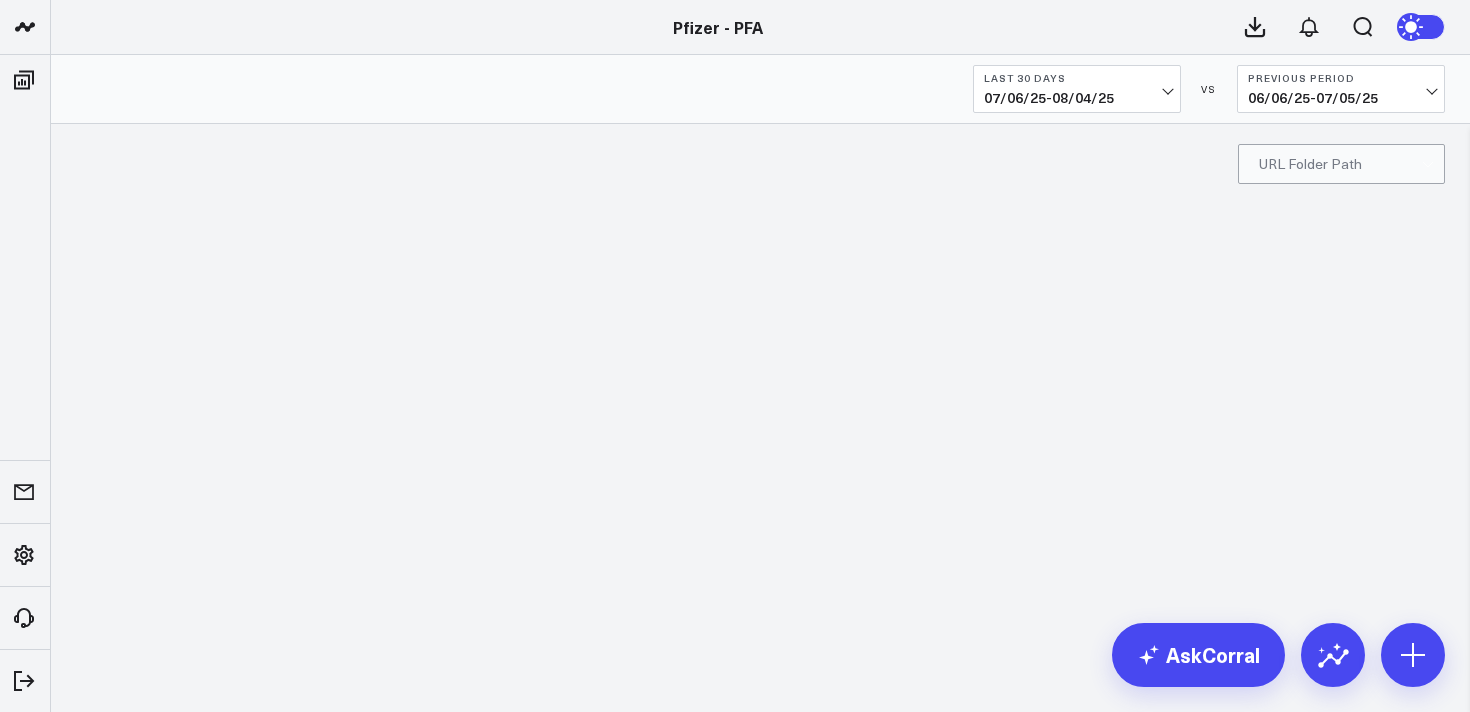 scroll, scrollTop: 0, scrollLeft: 0, axis: both 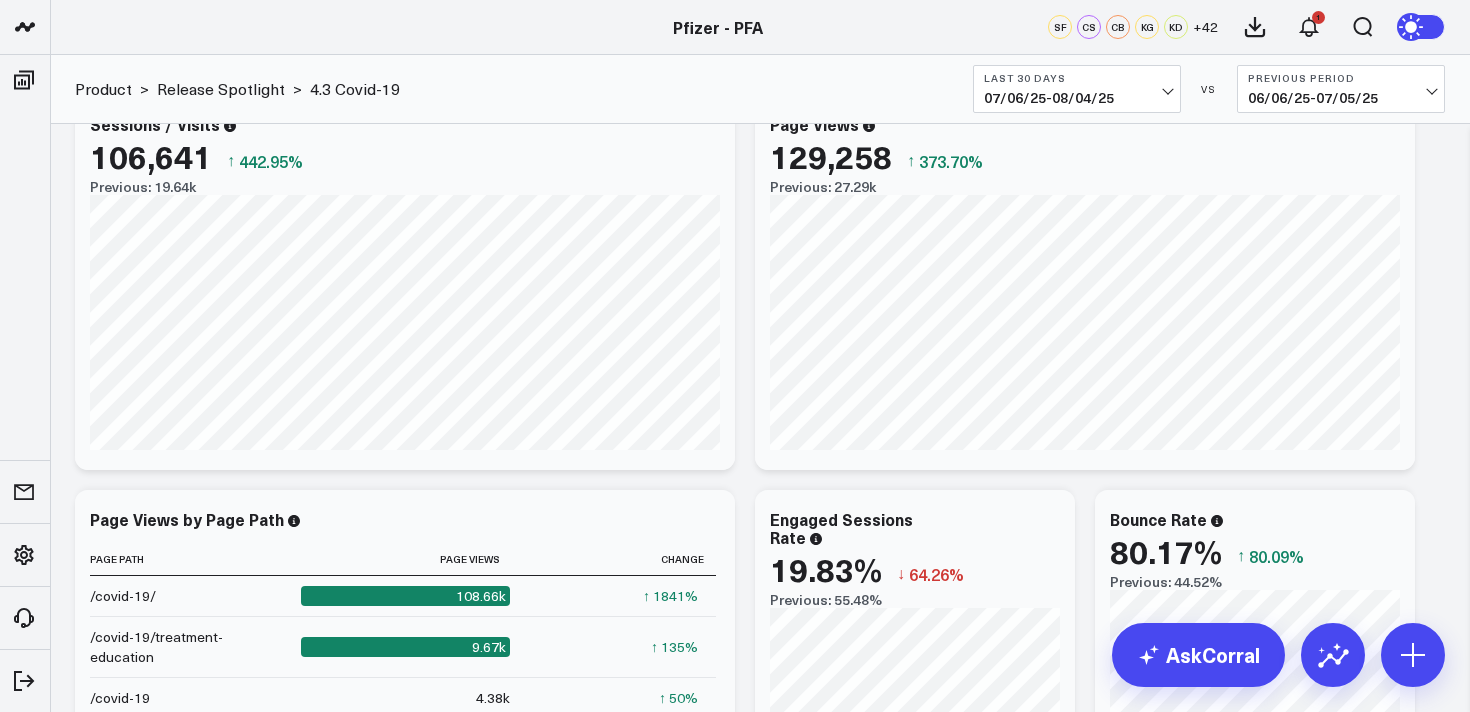 click on "07/06/25  -  08/04/25" at bounding box center (1077, 98) 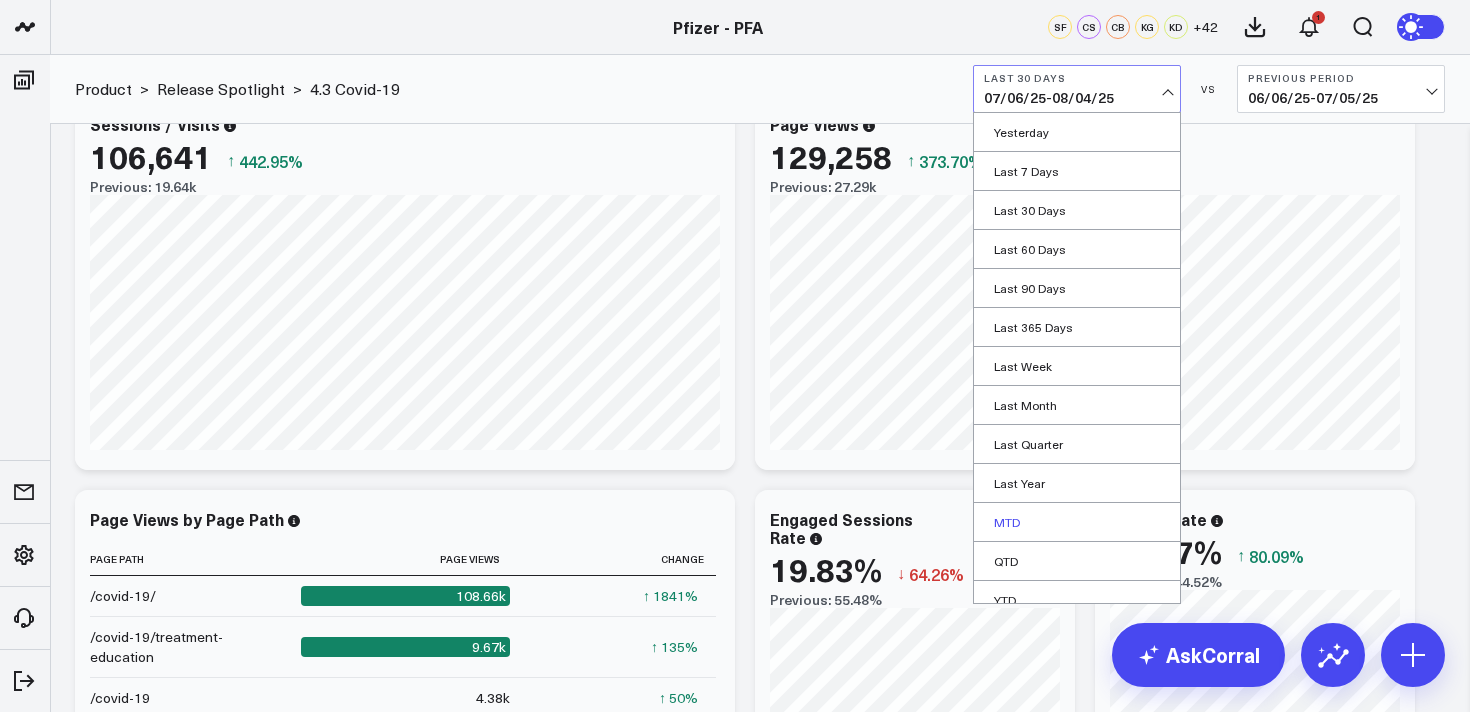 scroll, scrollTop: 55, scrollLeft: 0, axis: vertical 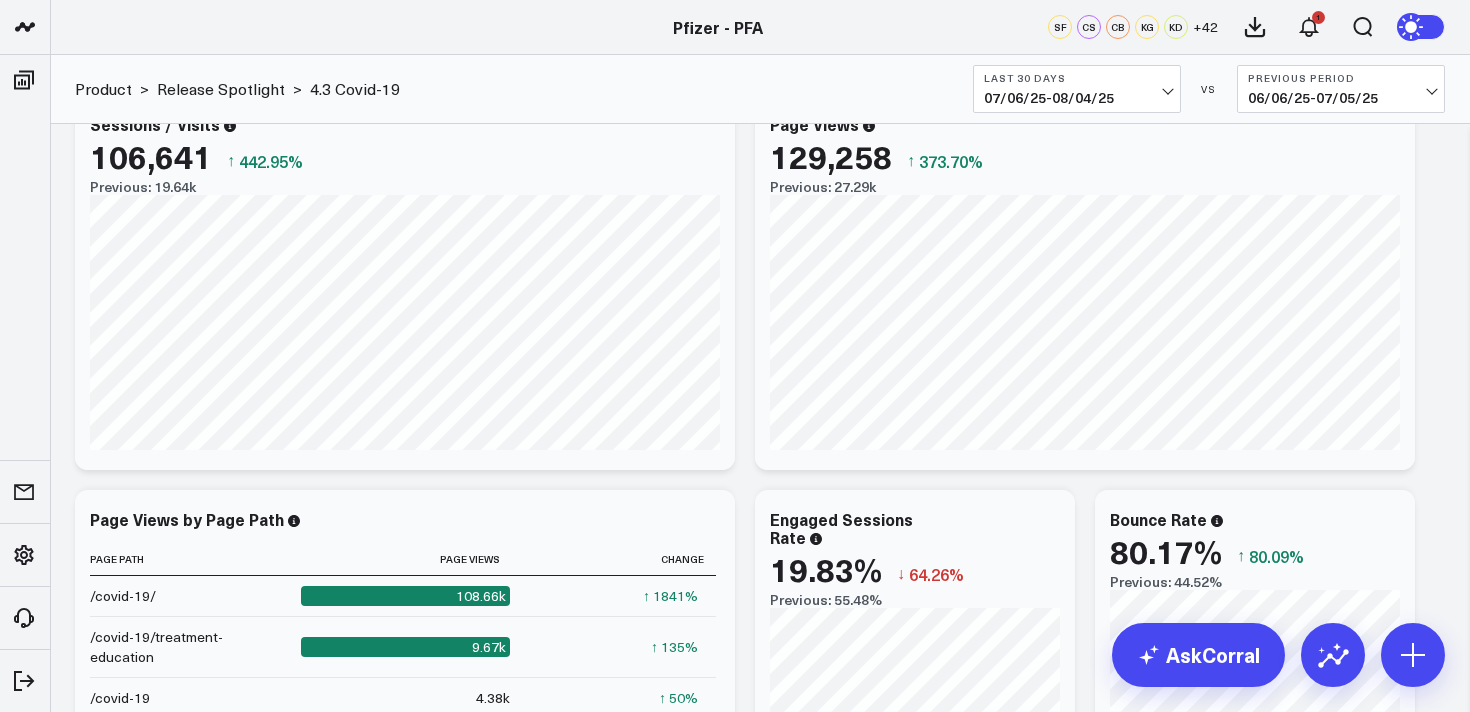 click on "Modify via AI Copy link to widget Ask support Remove Create linked copy Executive Summary Product Release Spotlight 4.3 Covid-19 Product Summary OKRs 5.1 Release OKRs 5.2 Release OKRs Homepage Health Questionnaires COVID-19 / Respiratory Menopause Migraine mTOQ Vaccines Prescription Savings Optimizations (WIP) Education Articles Navigation (WIP) Media Performance Website Website HVA Performance Site Experience / DXA Telehealth & Pharmacy Prescription Delivery - Alto Telehealth - UpScript Telehealth Investigation - Ad Hoc Crossix Crossix Visitor Profiles Crossix Conversion Events Essence Data Freshness Duplicate to Executive Summary Product Release Spotlight 4.3 Covid-19 Product Summary OKRs 5.1 Release OKRs 5.2 Release OKRs Homepage Health Questionnaires COVID-19 / Respiratory Menopause Migraine mTOQ Vaccines Prescription Savings Optimizations (WIP) Education Articles Navigation (WIP) Media Performance Website Website HVA Performance Site Experience / DXA Telehealth & Pharmacy Prescription Delivery - Alto ↑" at bounding box center [760, 2708] 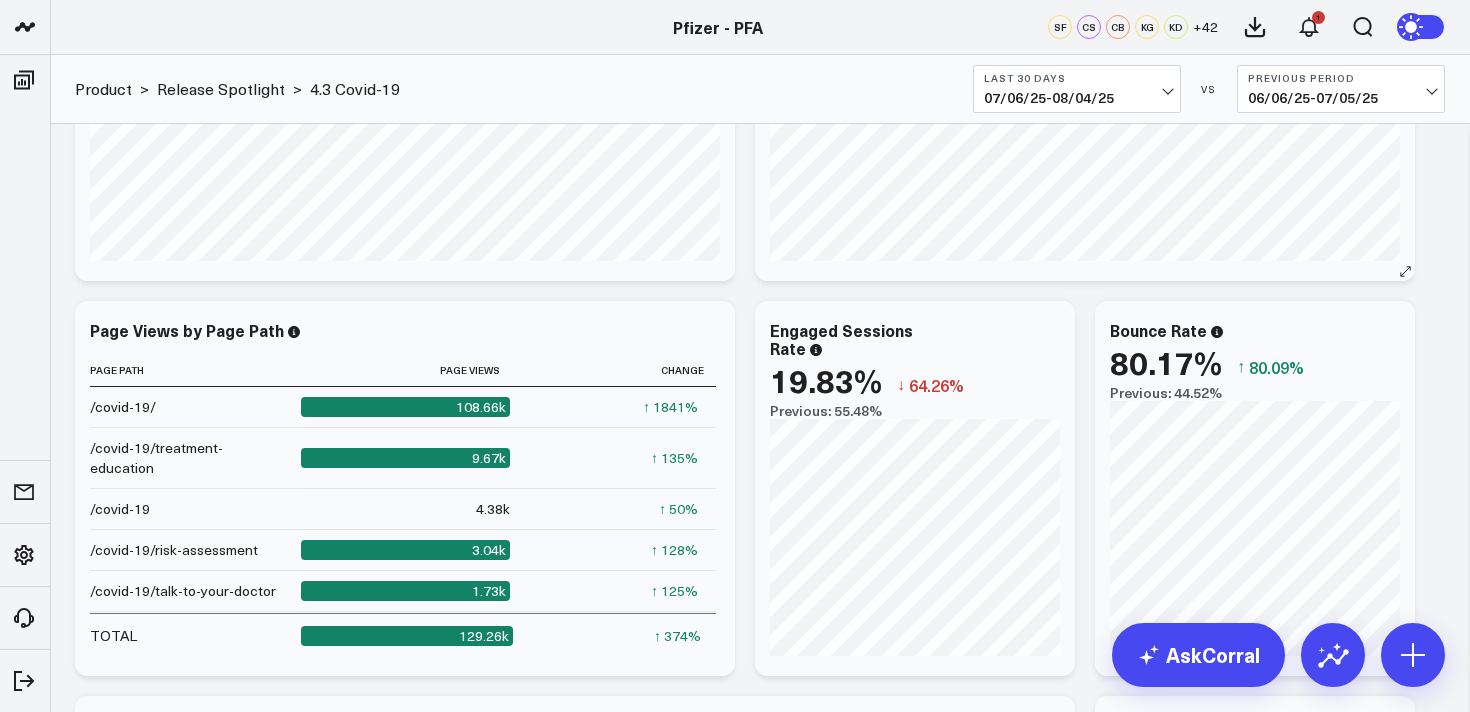 scroll, scrollTop: 818, scrollLeft: 0, axis: vertical 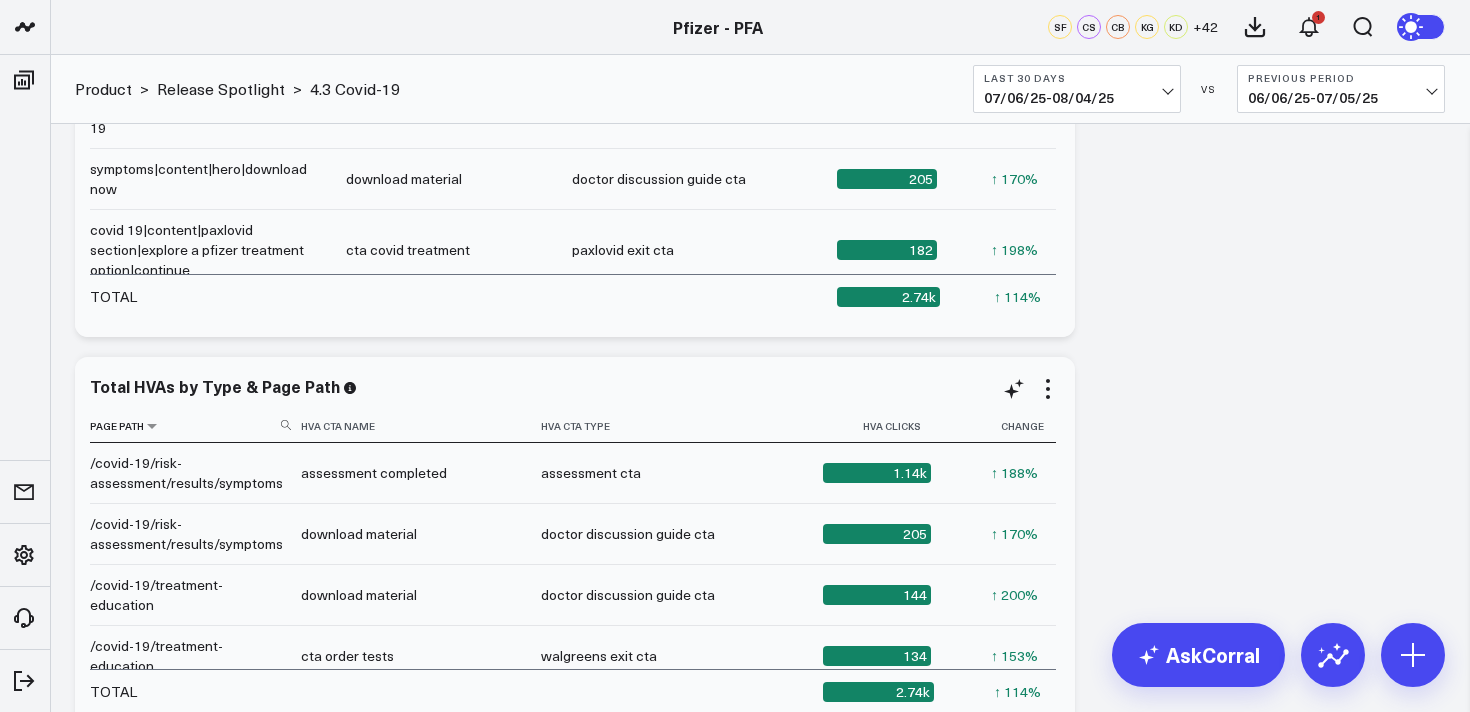 click 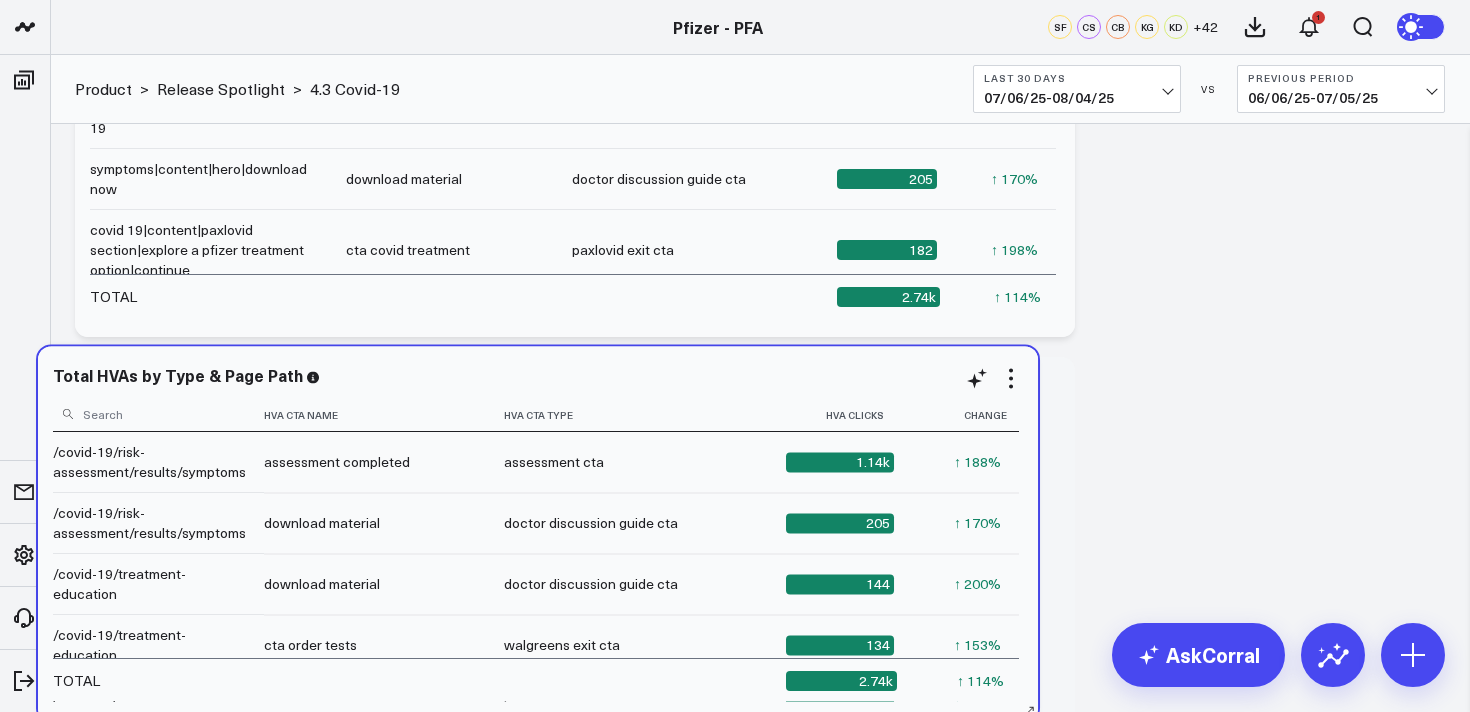 click at bounding box center (156, 413) 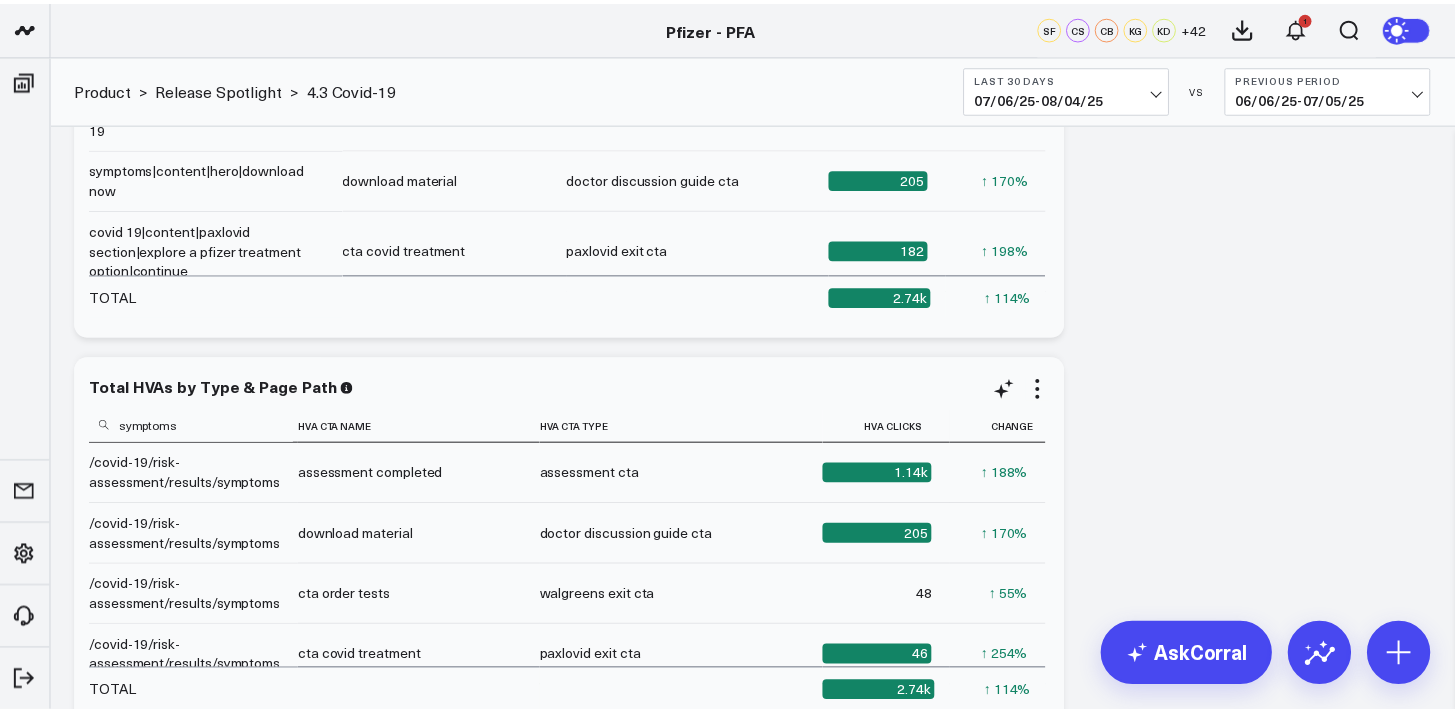 scroll, scrollTop: 7, scrollLeft: 0, axis: vertical 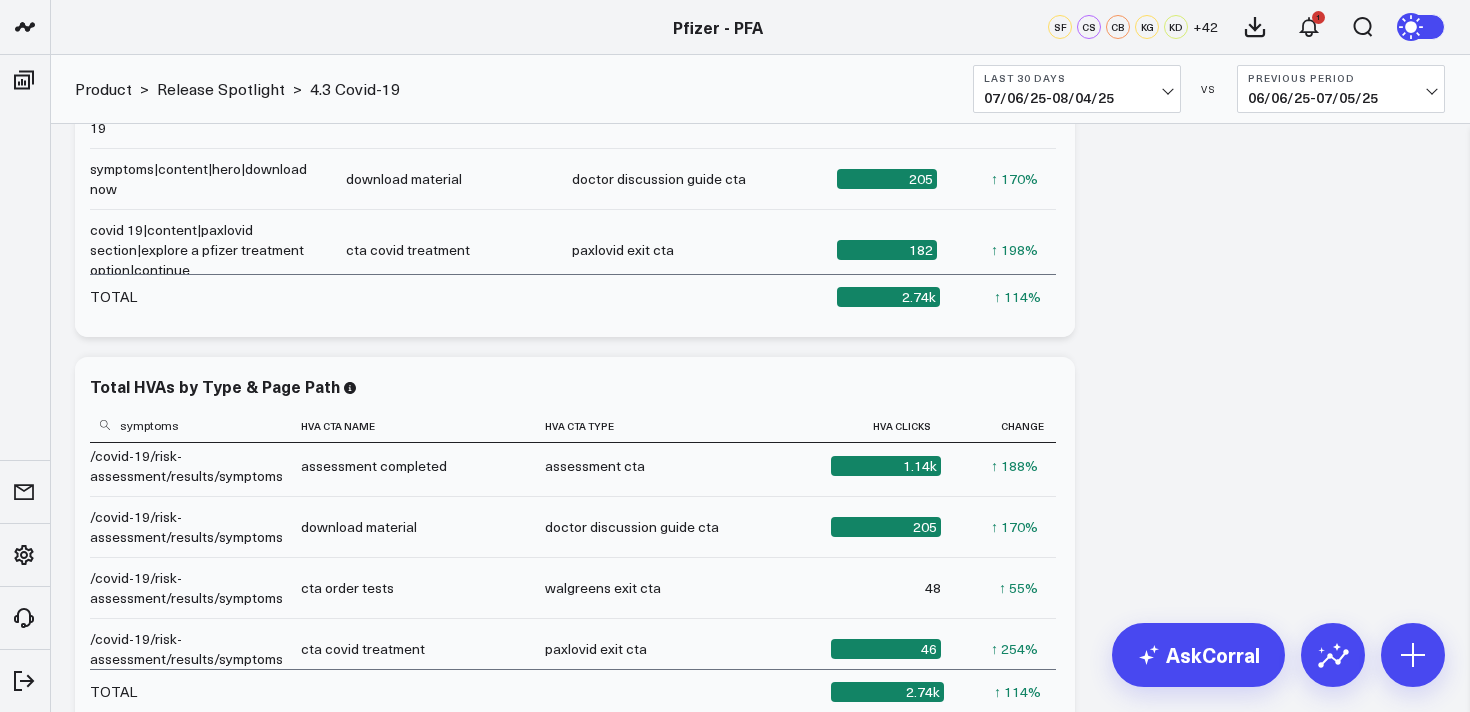 type on "symptoms" 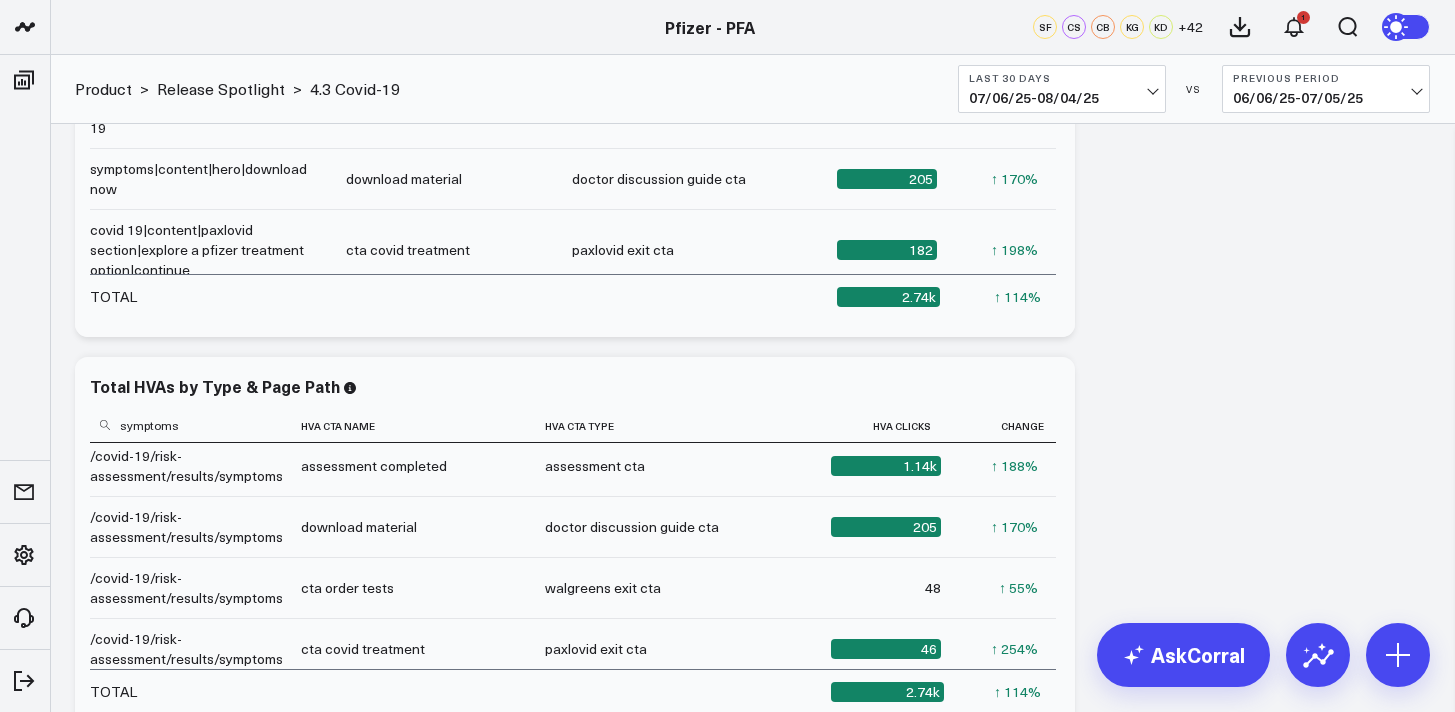 click on "07/06/25  -  08/04/25" at bounding box center (1062, 98) 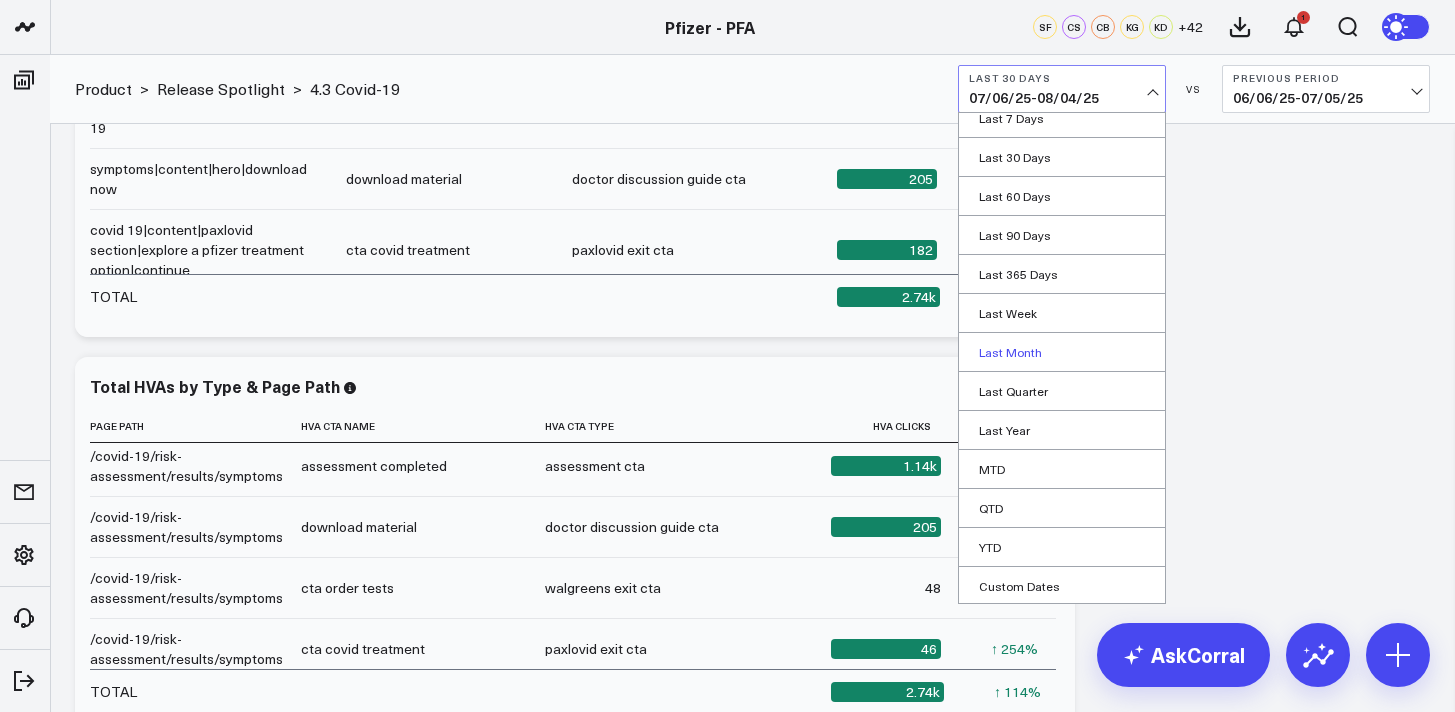 scroll, scrollTop: 55, scrollLeft: 0, axis: vertical 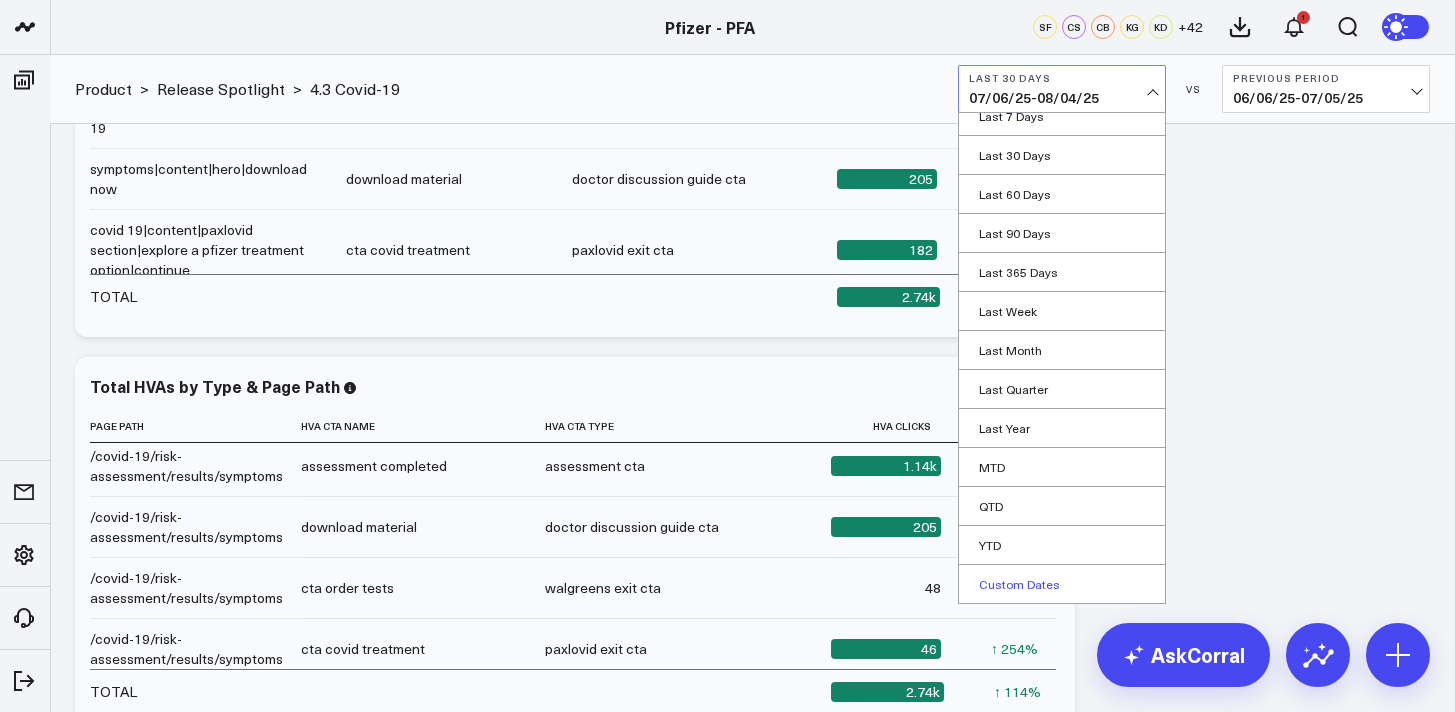 click on "Custom Dates" at bounding box center [1062, 584] 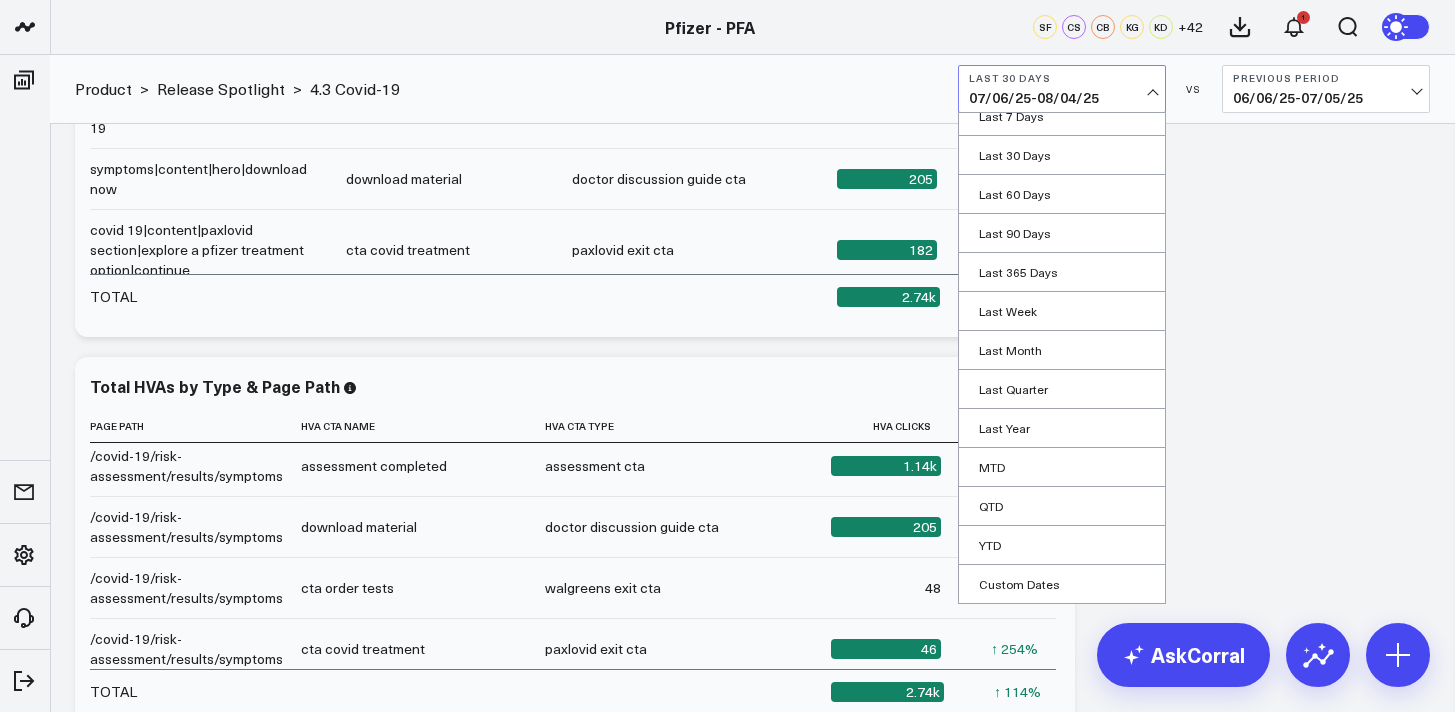 select on "7" 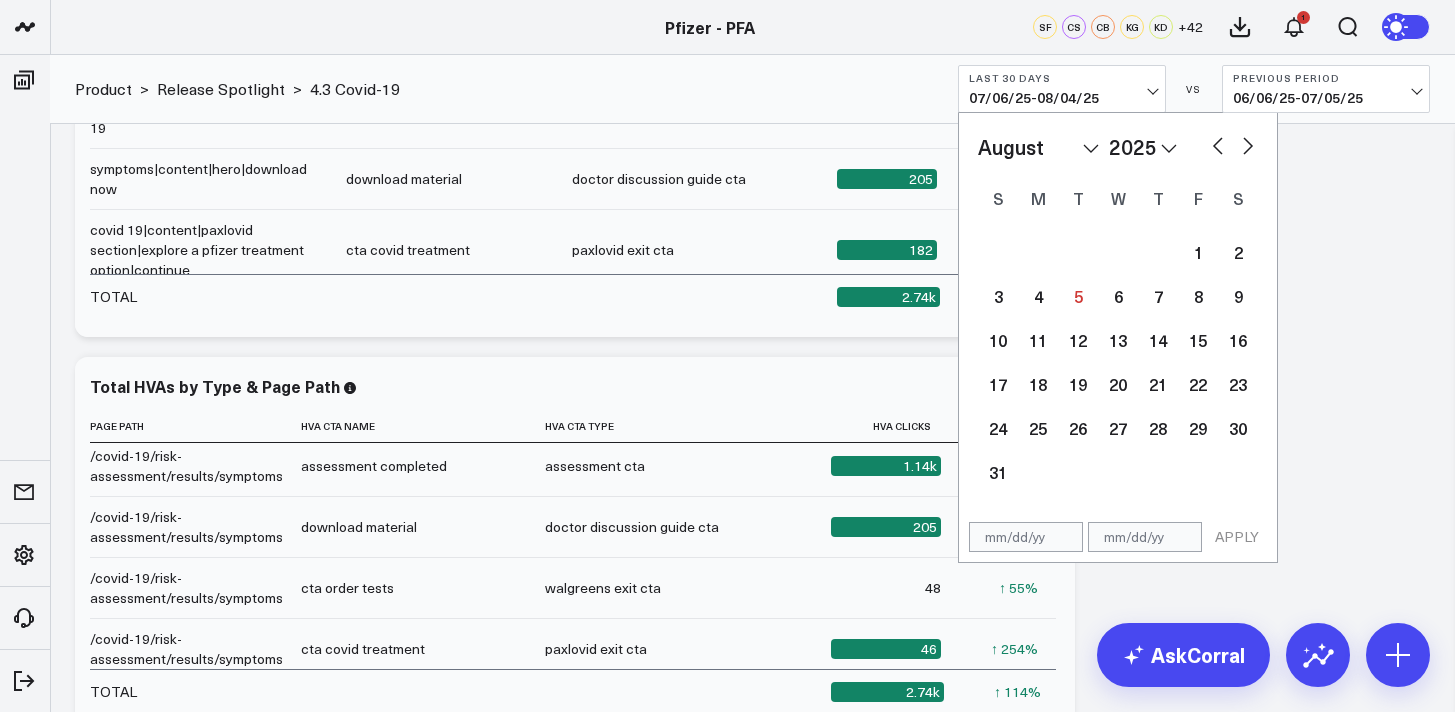 click at bounding box center (1218, 144) 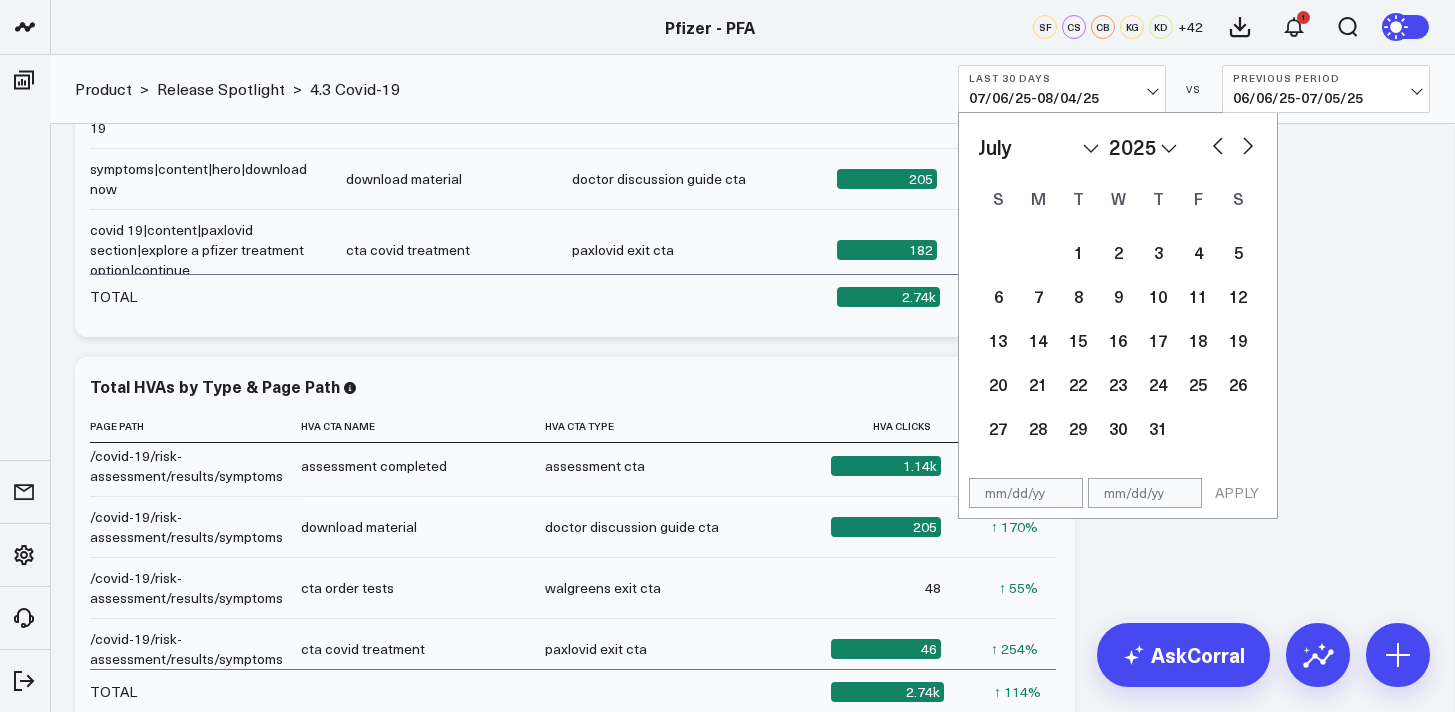 click at bounding box center (1218, 144) 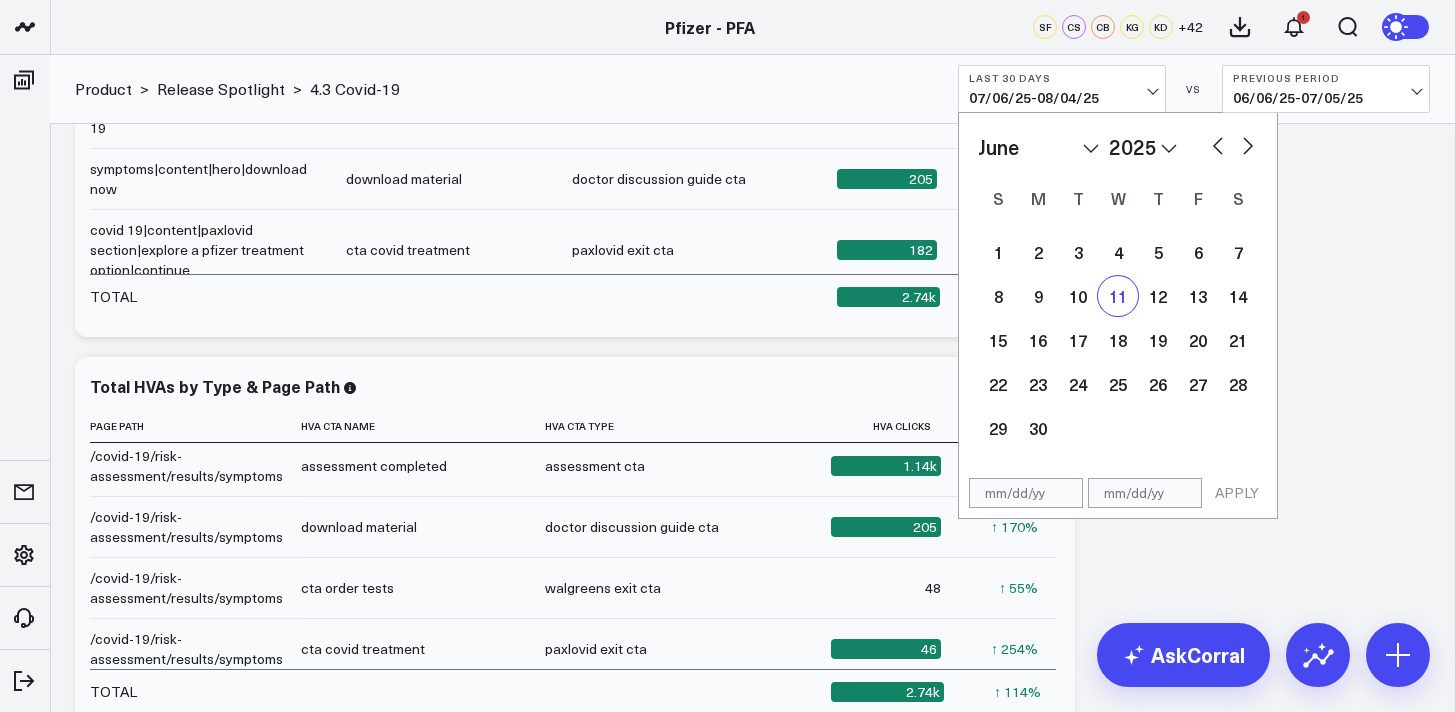 click on "11" at bounding box center [1118, 296] 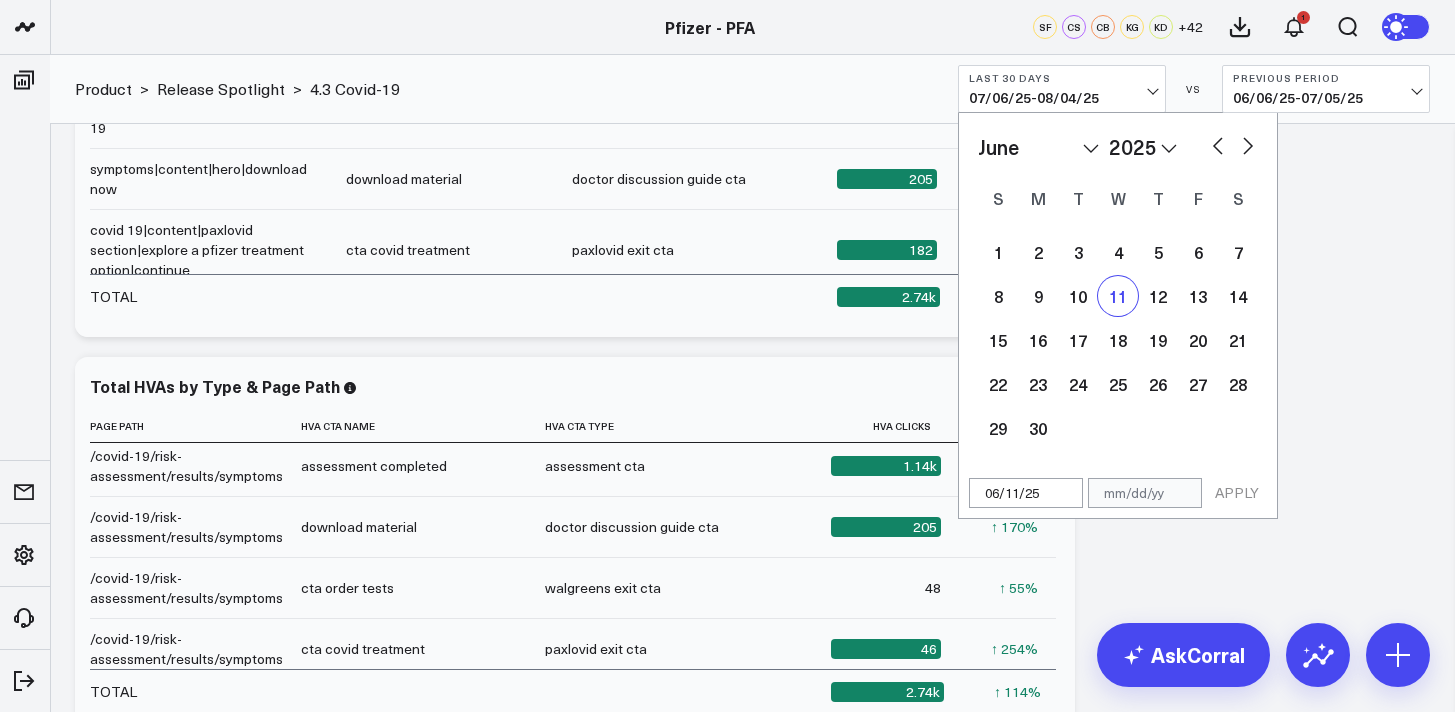 select on "5" 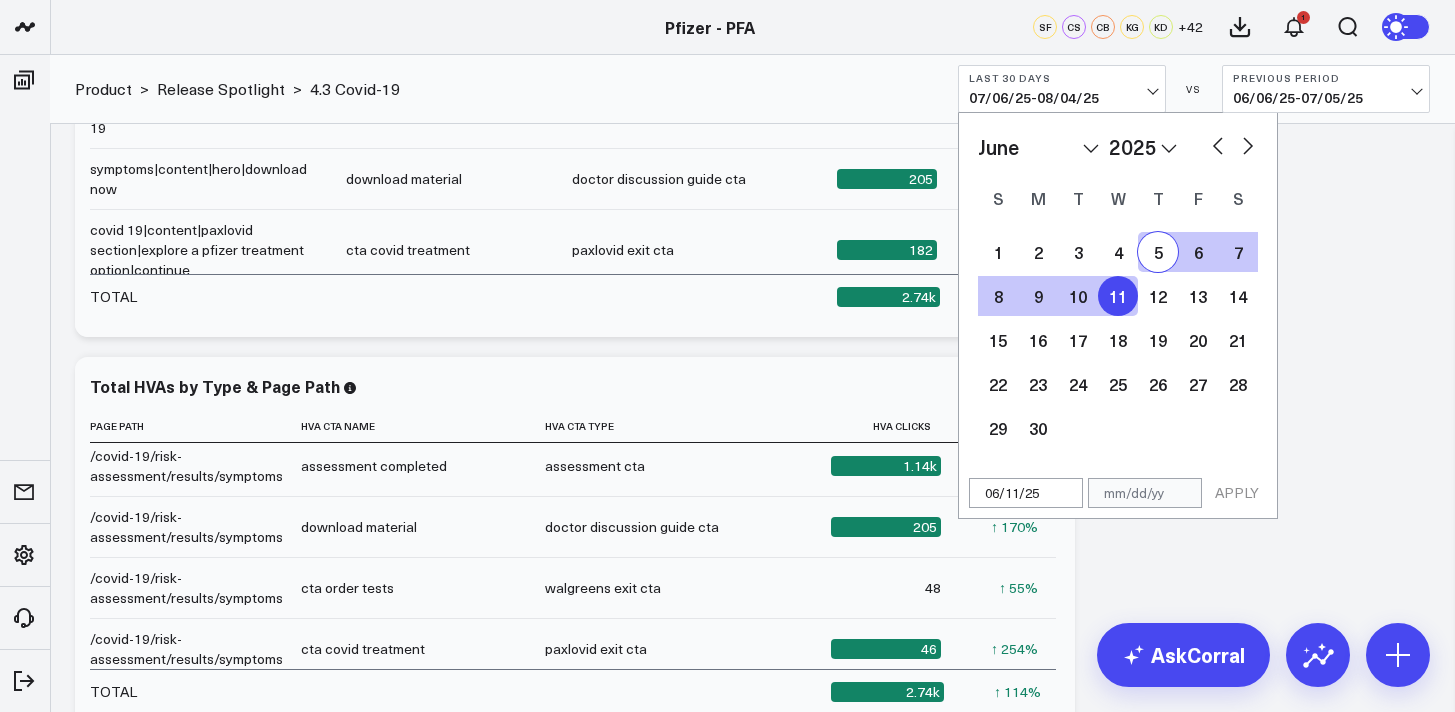 click at bounding box center (1248, 144) 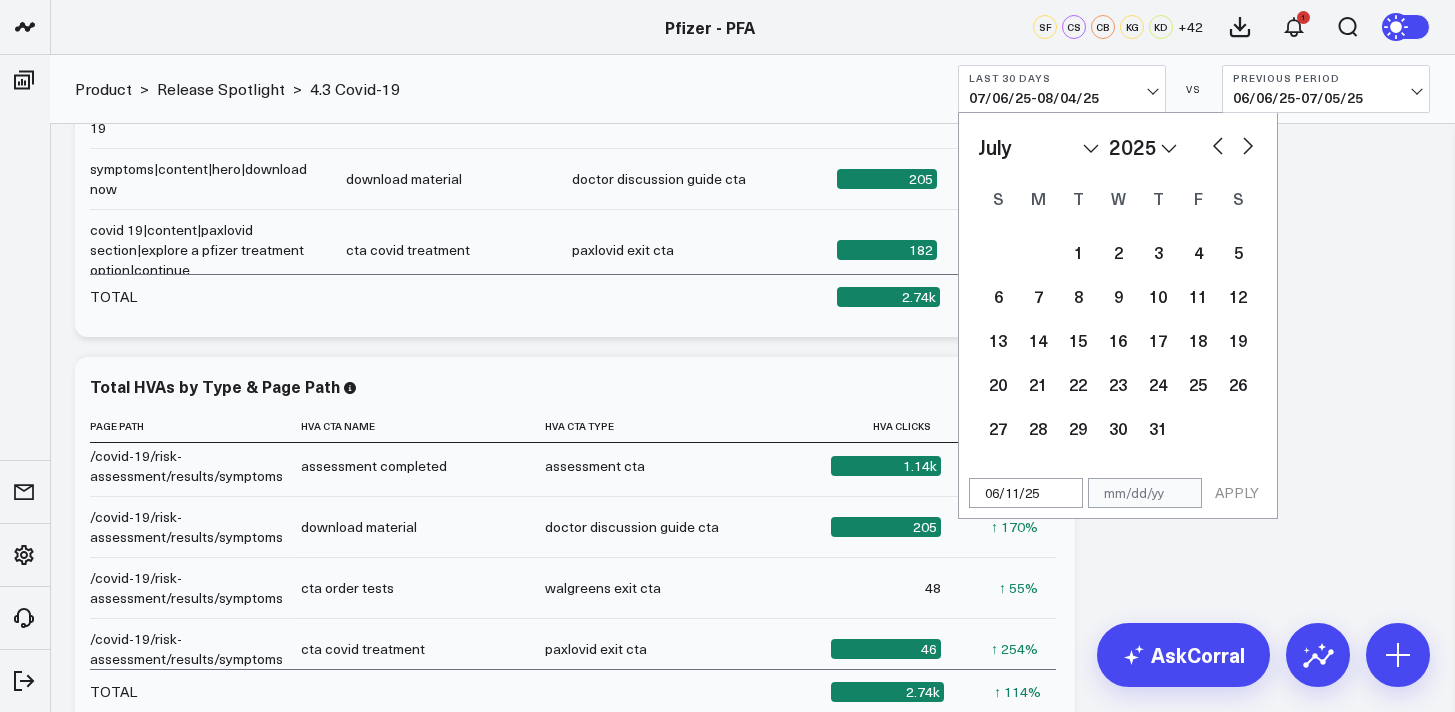 click at bounding box center [1248, 144] 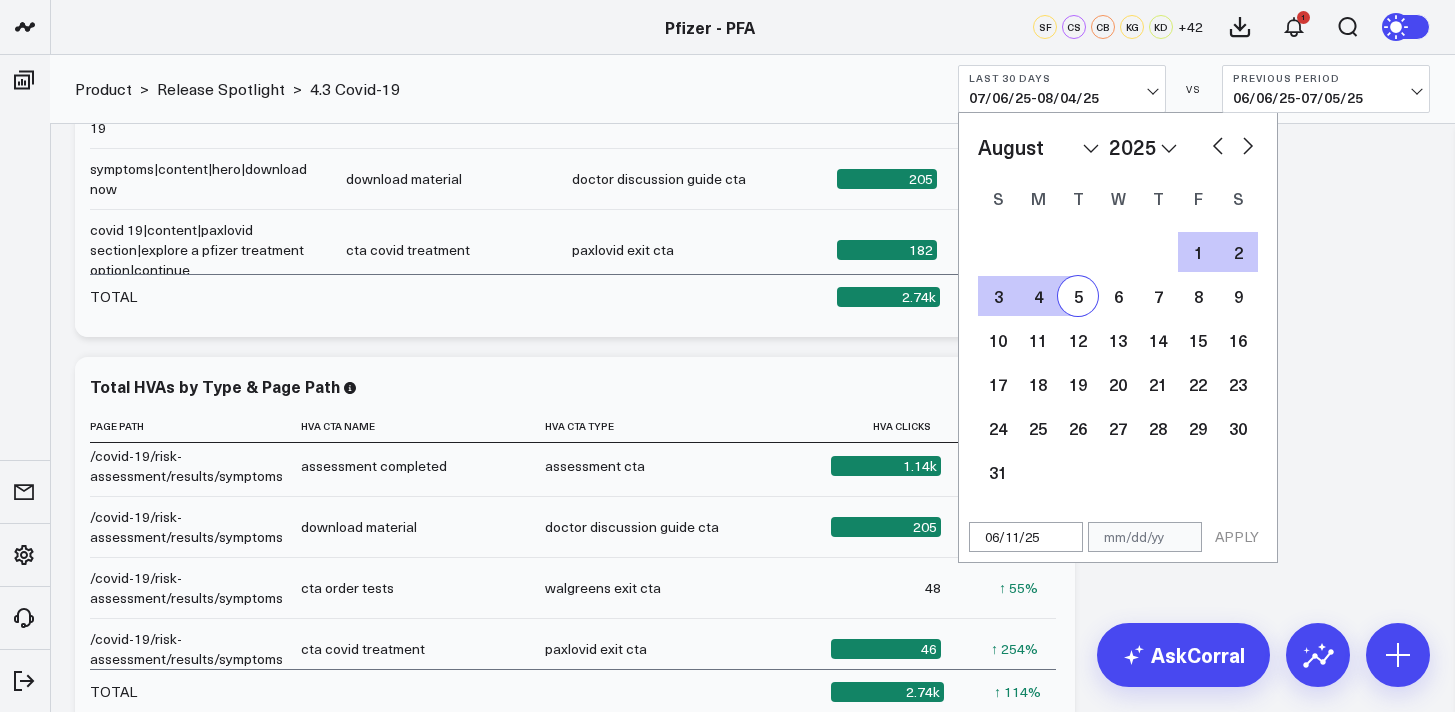 click on "5" at bounding box center [1078, 296] 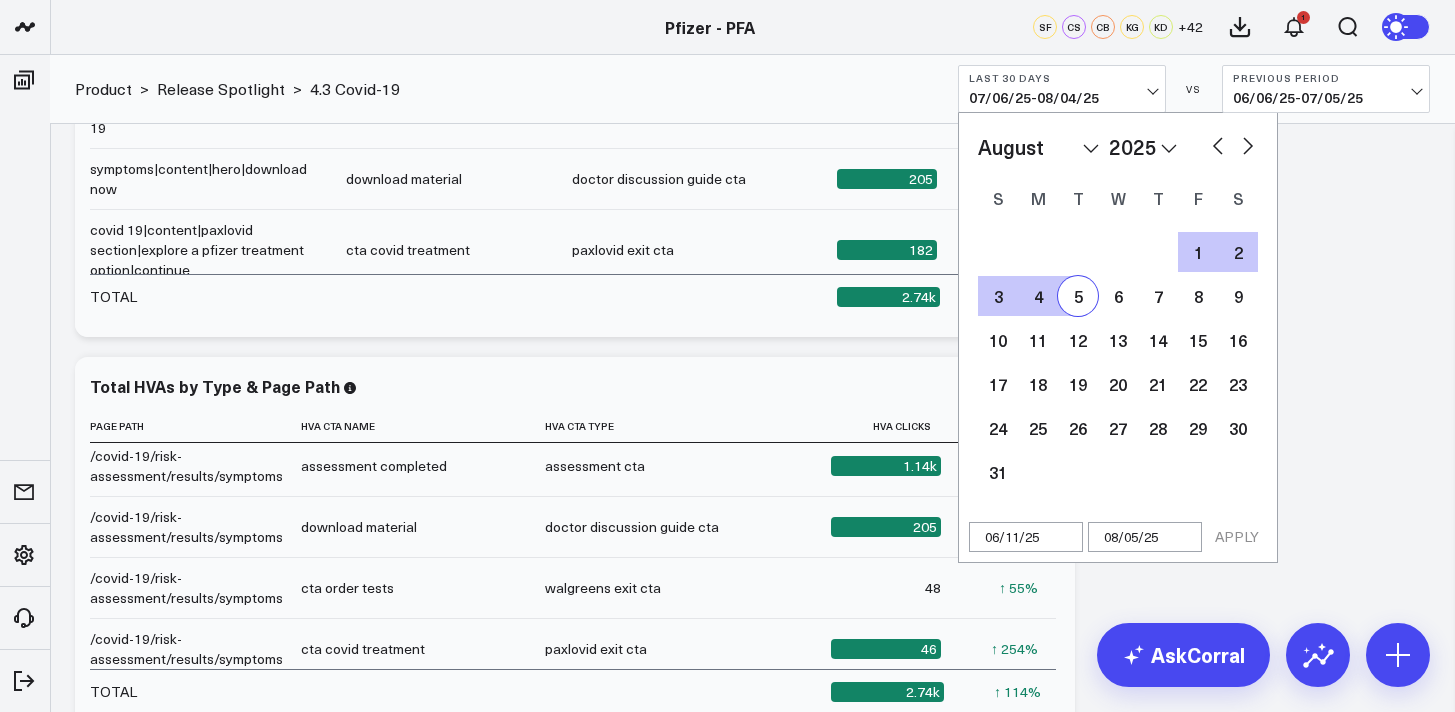 select on "7" 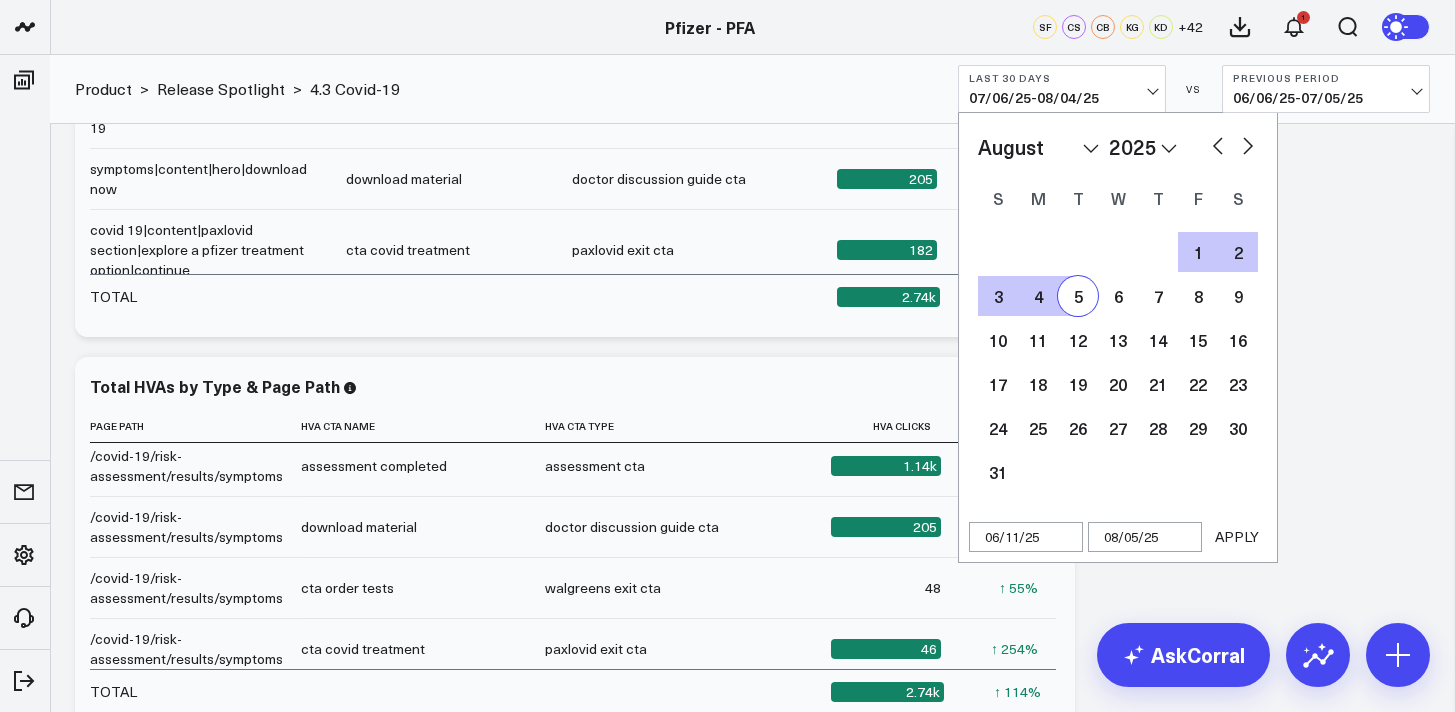 click on "APPLY" at bounding box center (1237, 537) 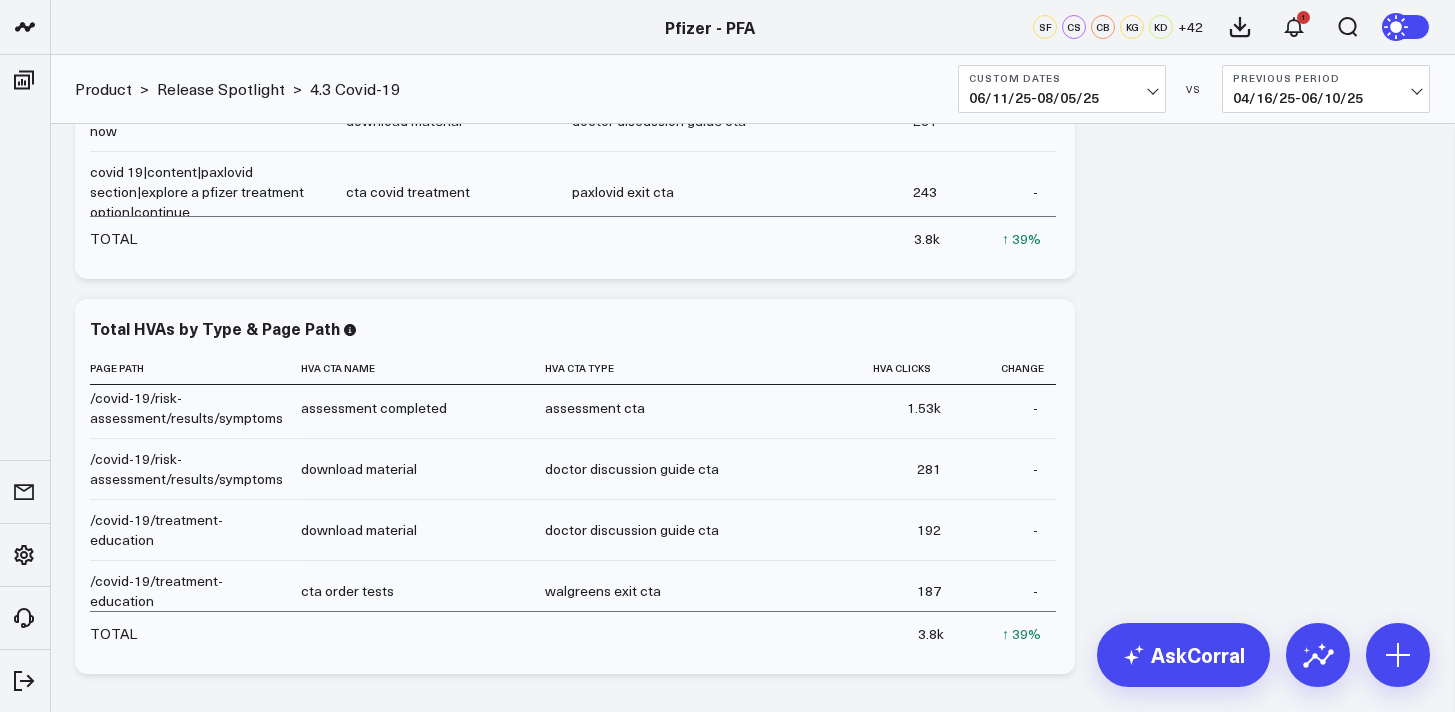 scroll, scrollTop: 3605, scrollLeft: 0, axis: vertical 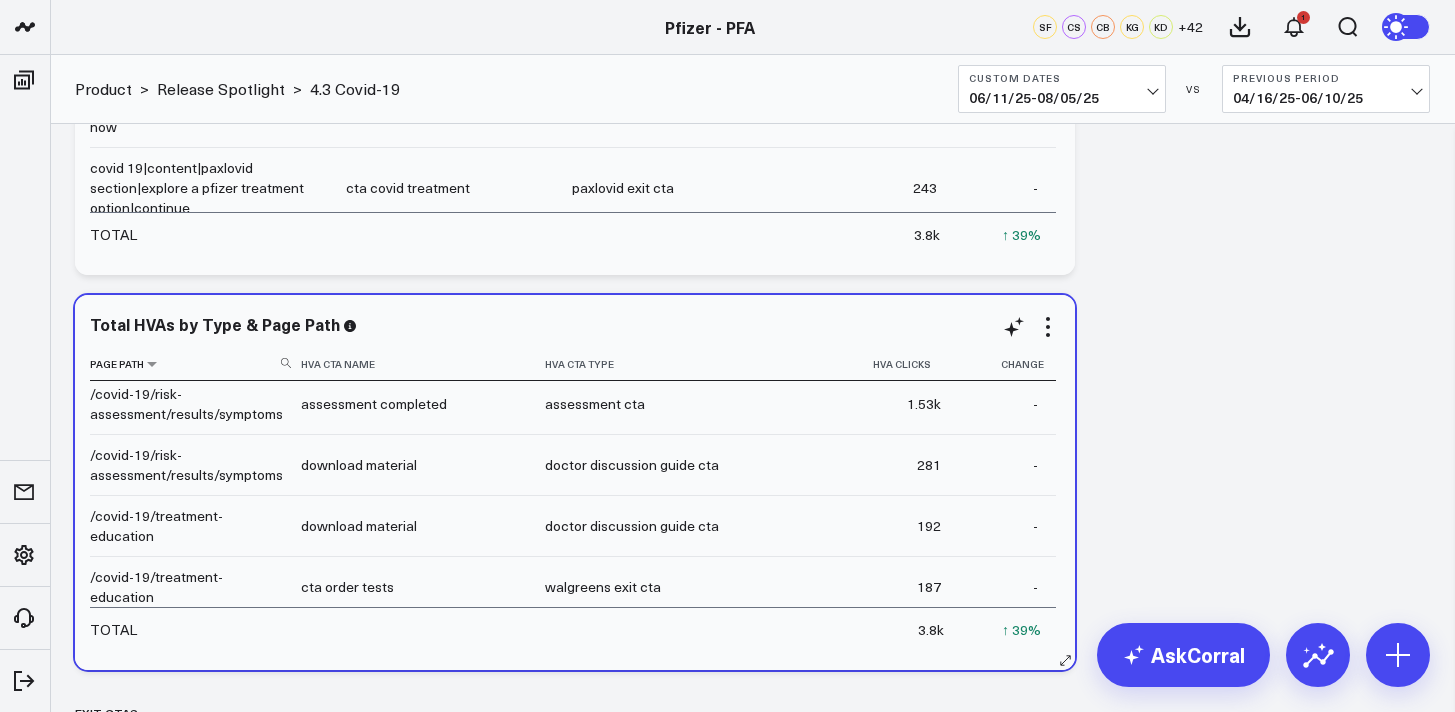click on "Page Path" at bounding box center (195, 364) 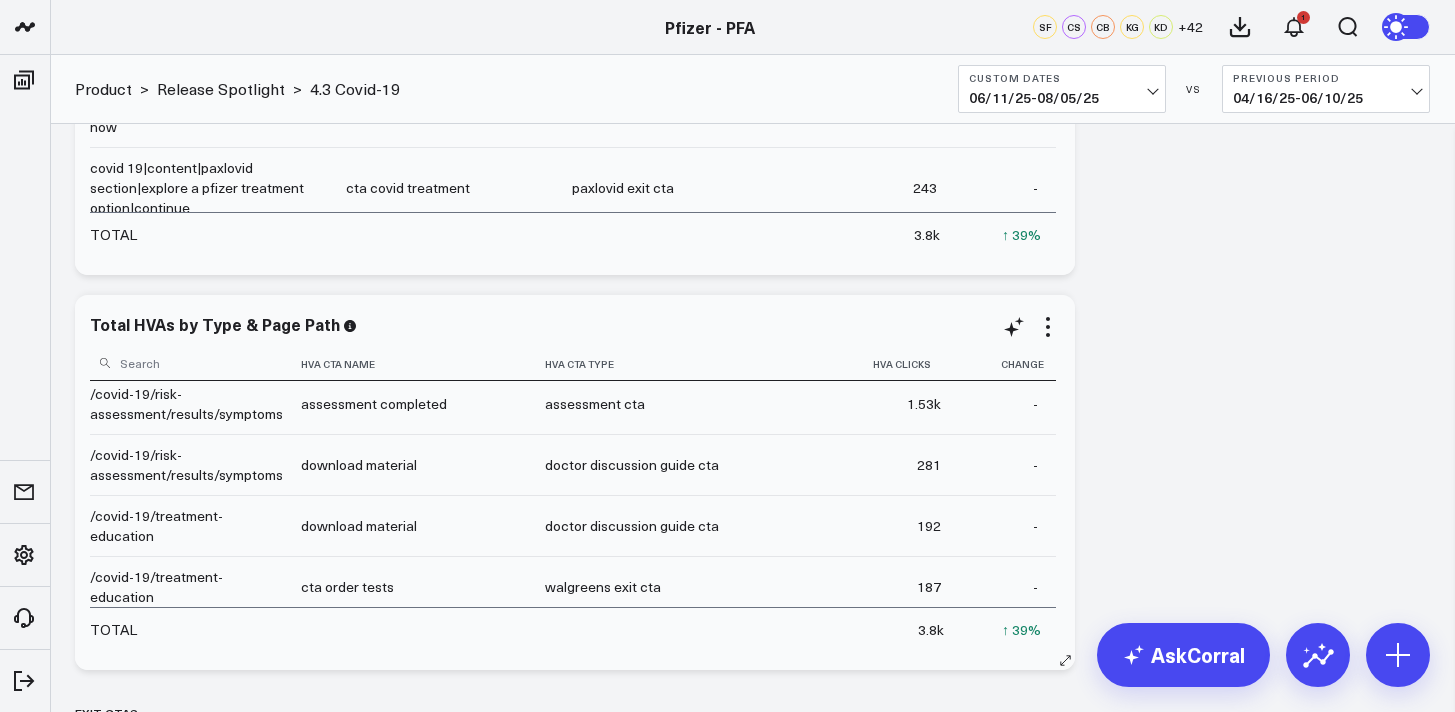 click at bounding box center [193, 362] 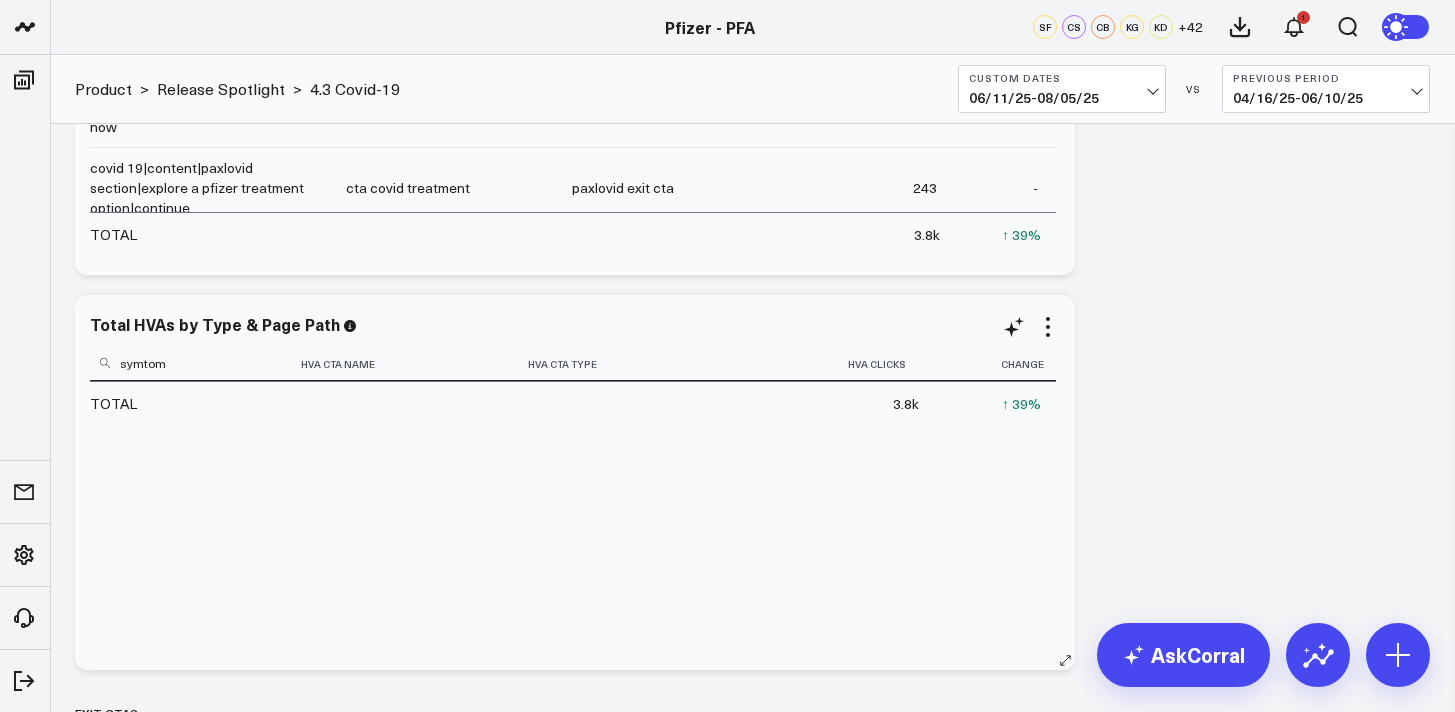 scroll, scrollTop: 0, scrollLeft: 0, axis: both 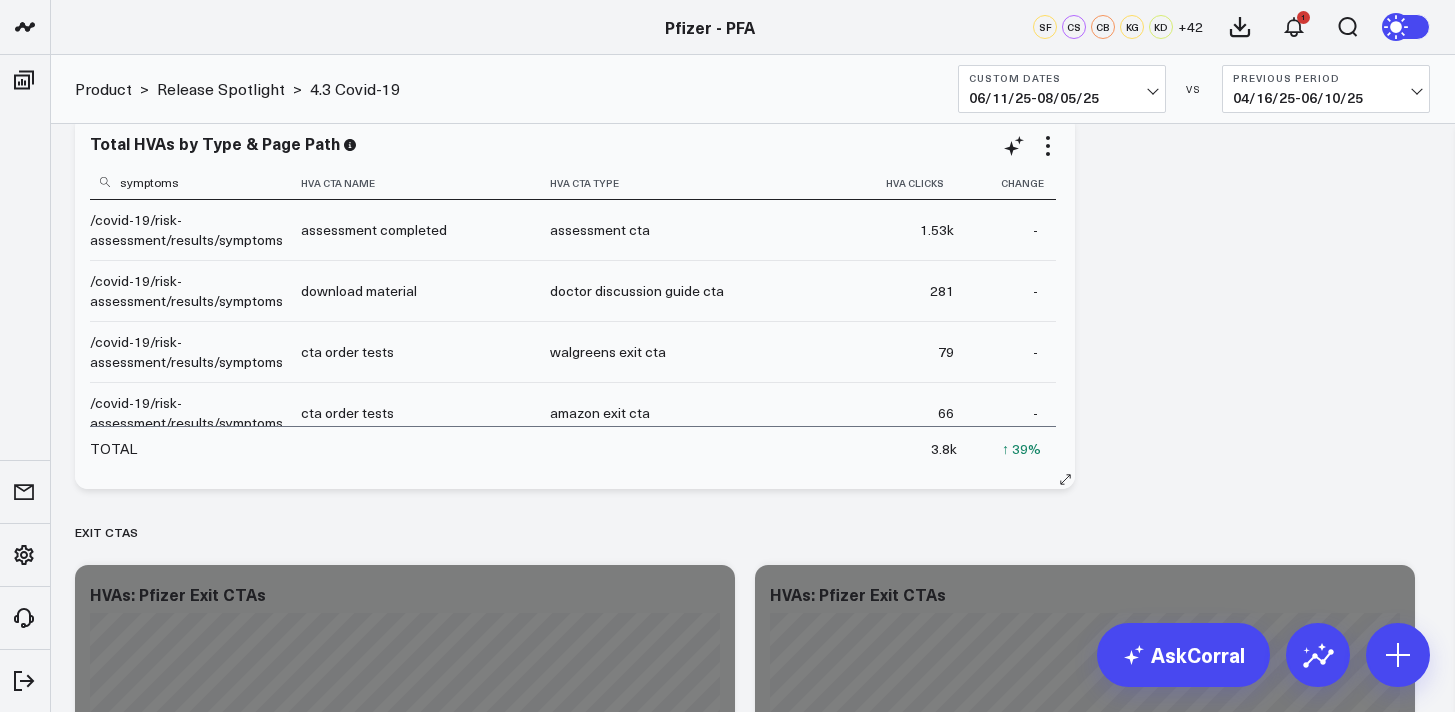 click on "symptoms" at bounding box center (193, 181) 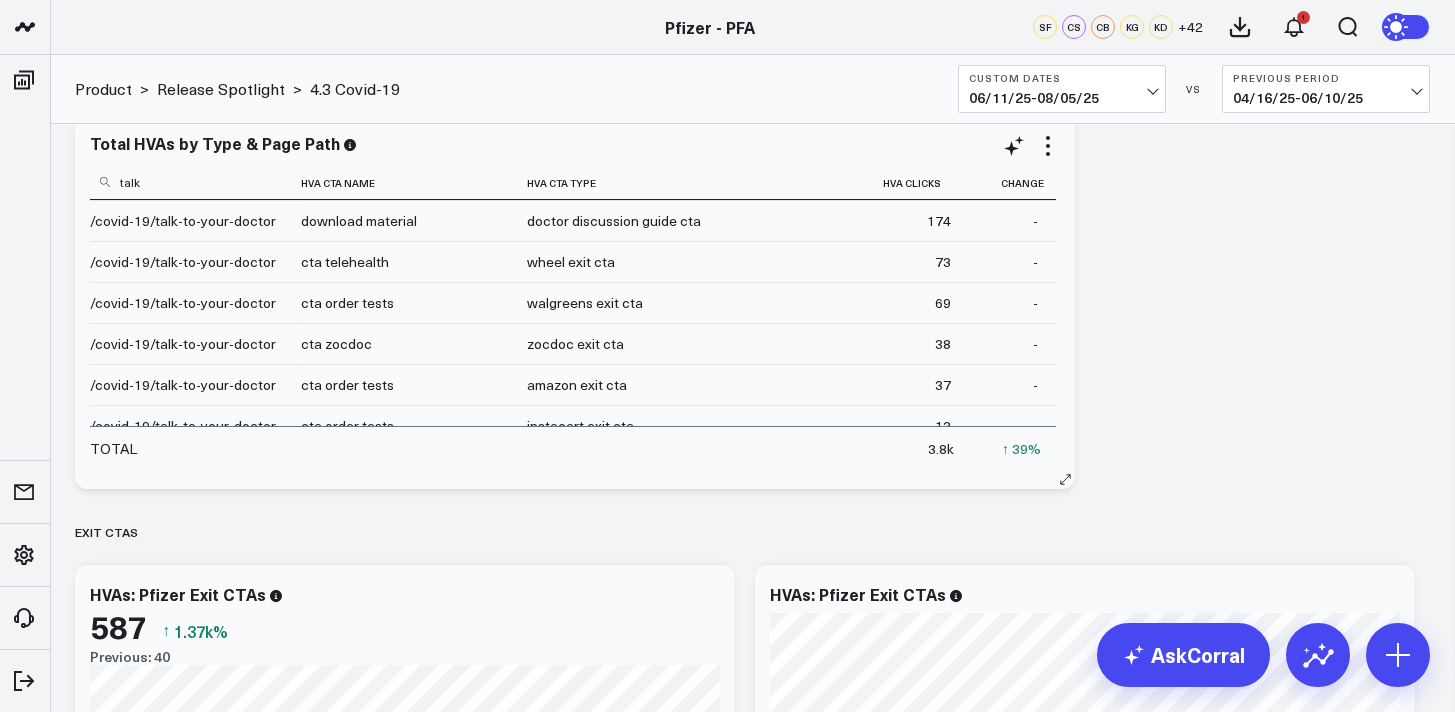 scroll, scrollTop: 0, scrollLeft: 0, axis: both 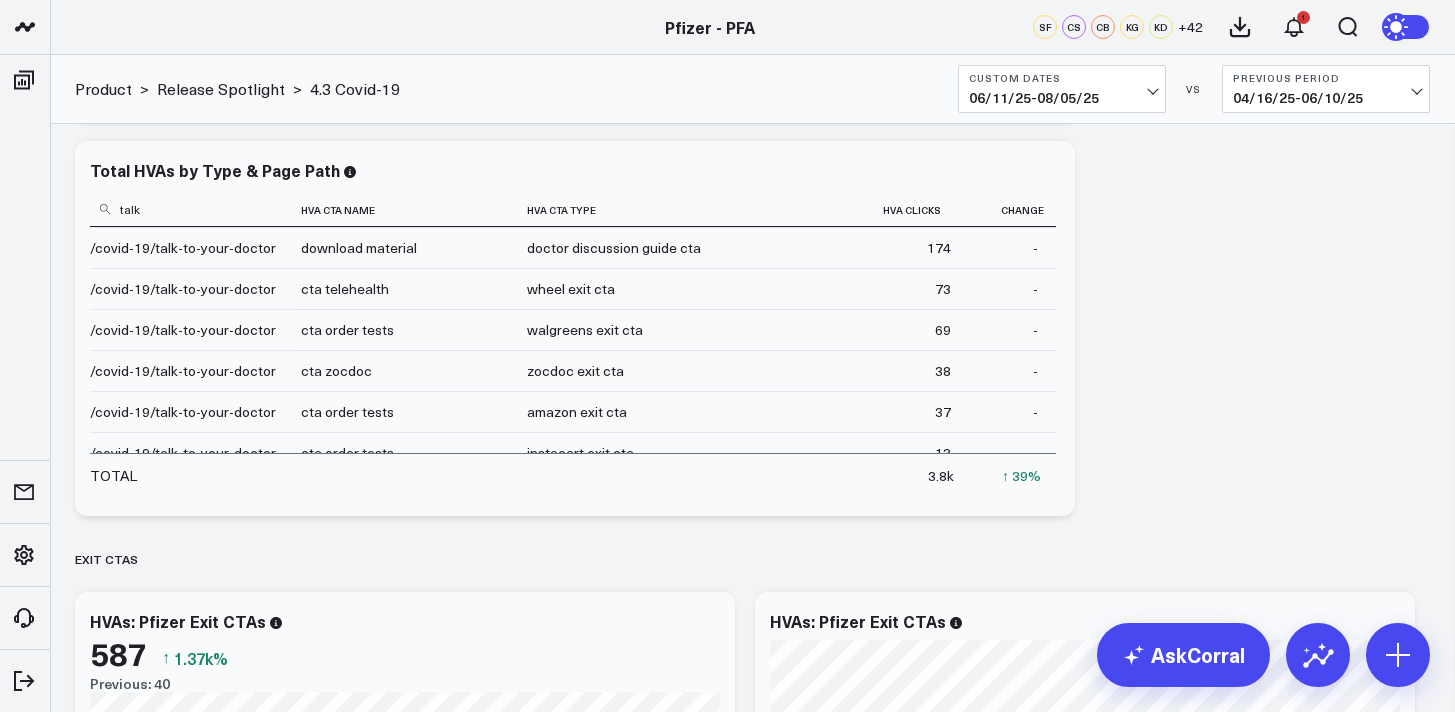 type on "talk" 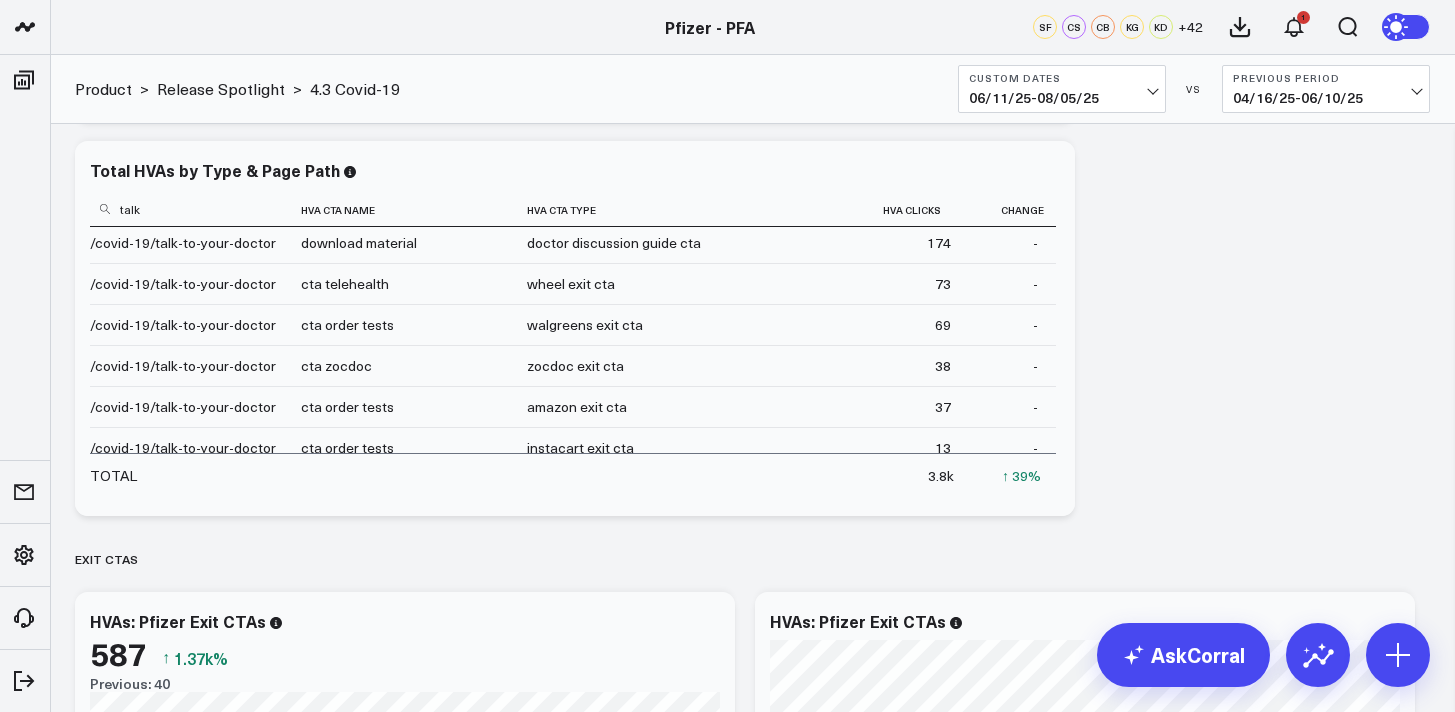 scroll, scrollTop: 0, scrollLeft: 0, axis: both 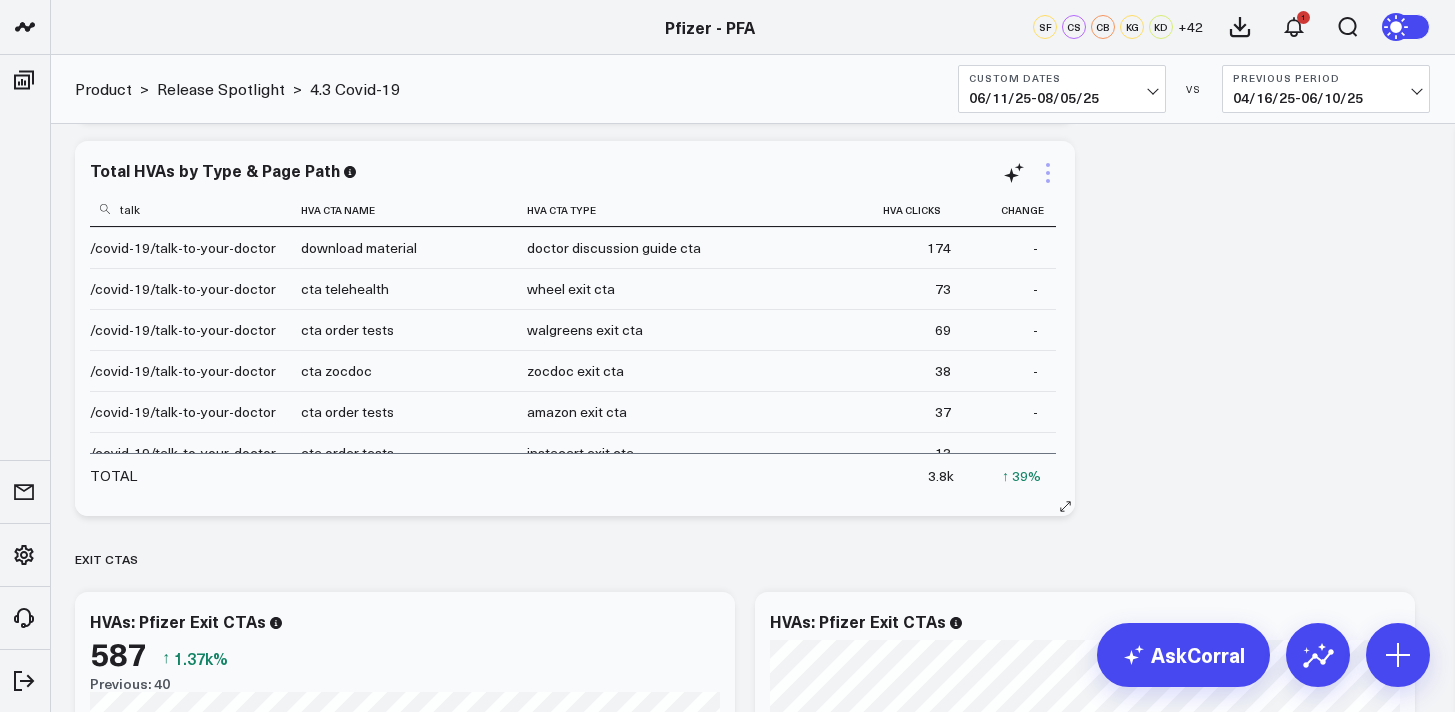 click 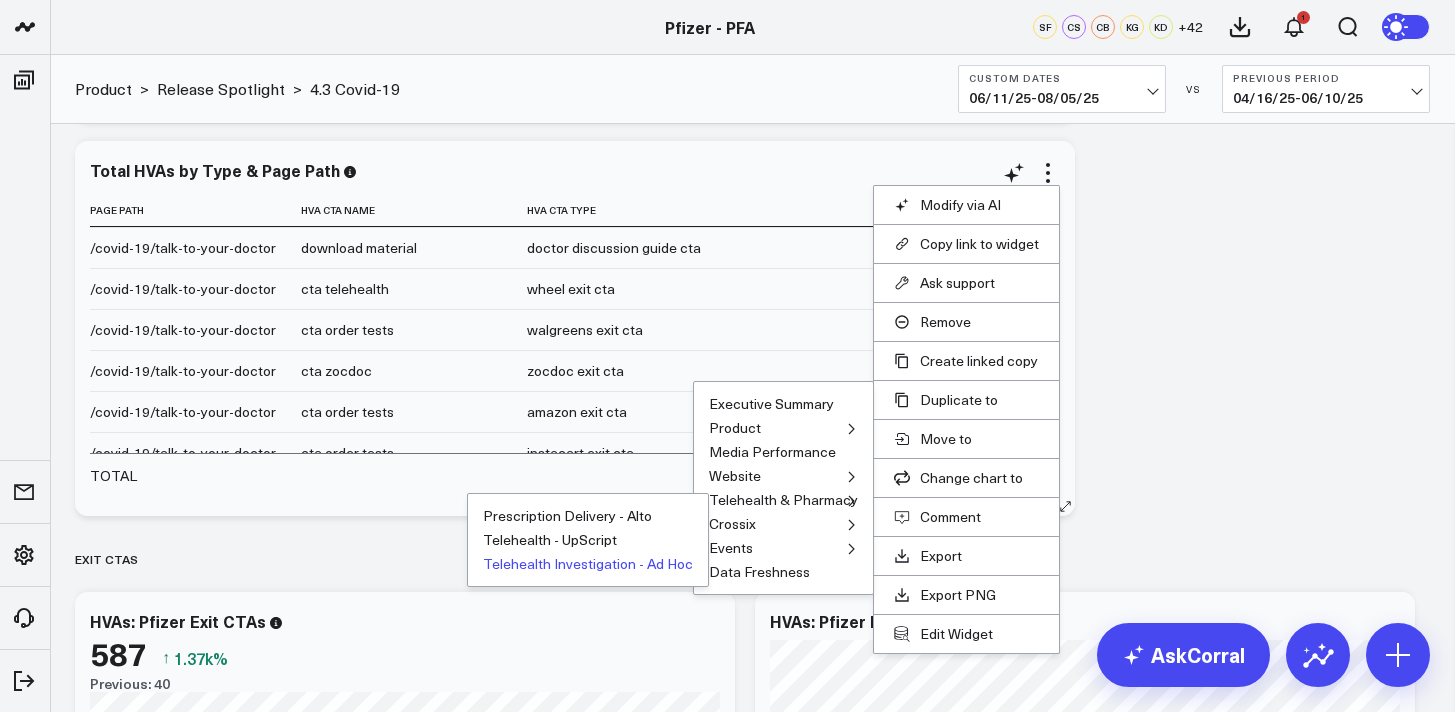 click on "Telehealth Investigation - Ad Hoc" at bounding box center (588, 564) 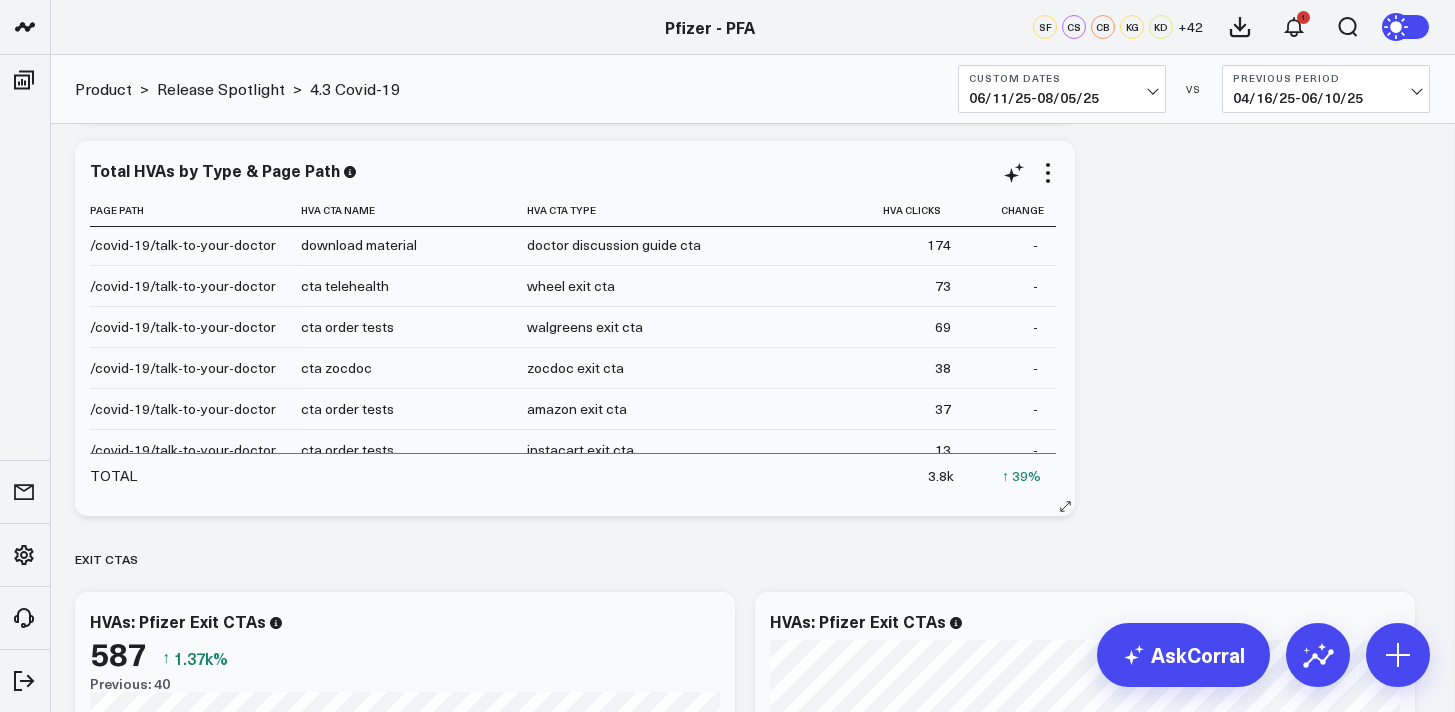 scroll, scrollTop: 0, scrollLeft: 0, axis: both 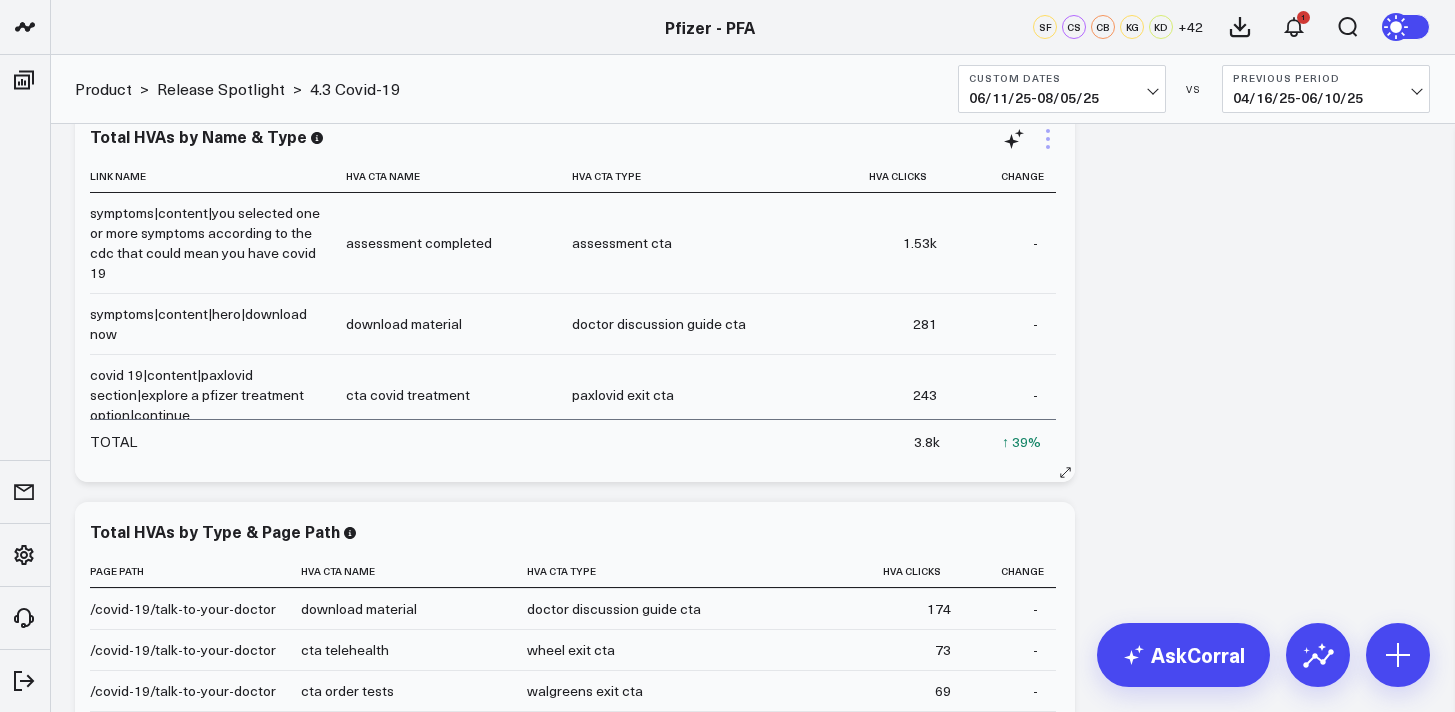 click 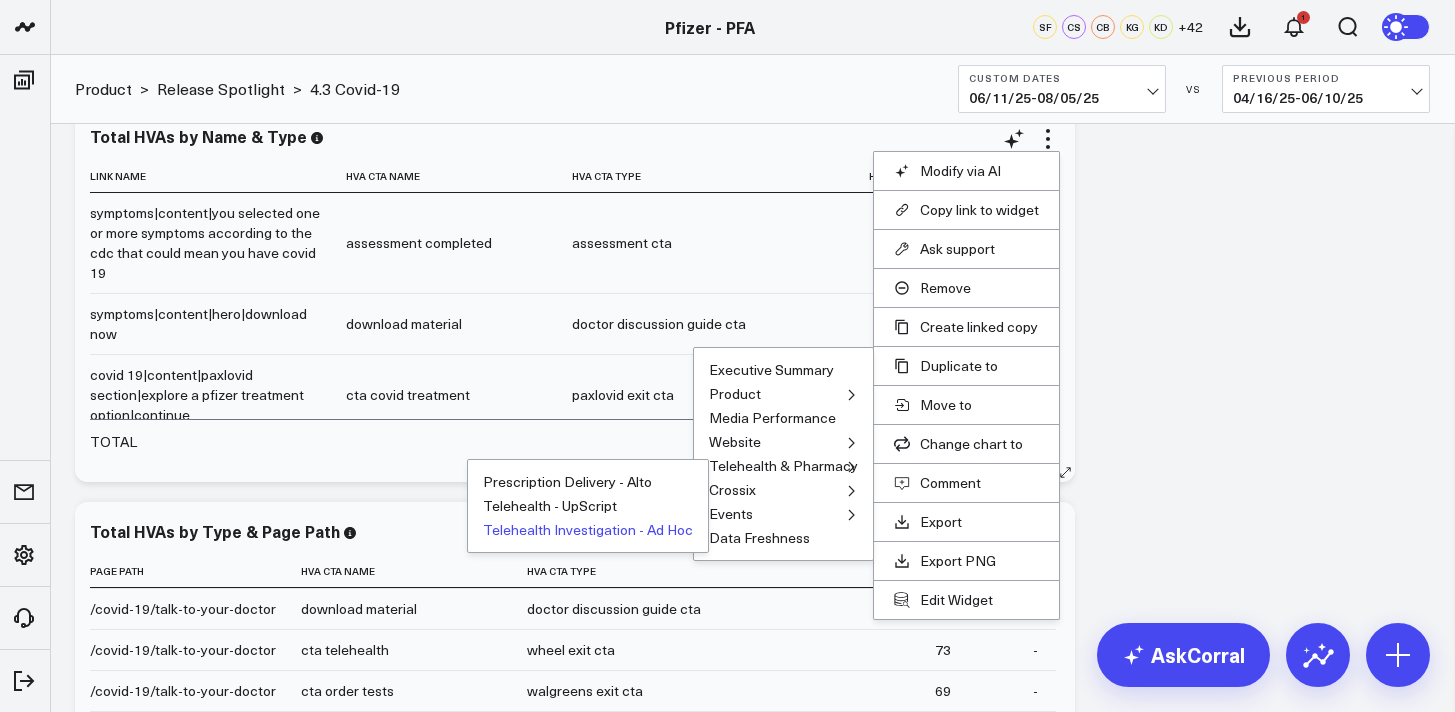 click on "Telehealth Investigation - Ad Hoc" at bounding box center (588, 530) 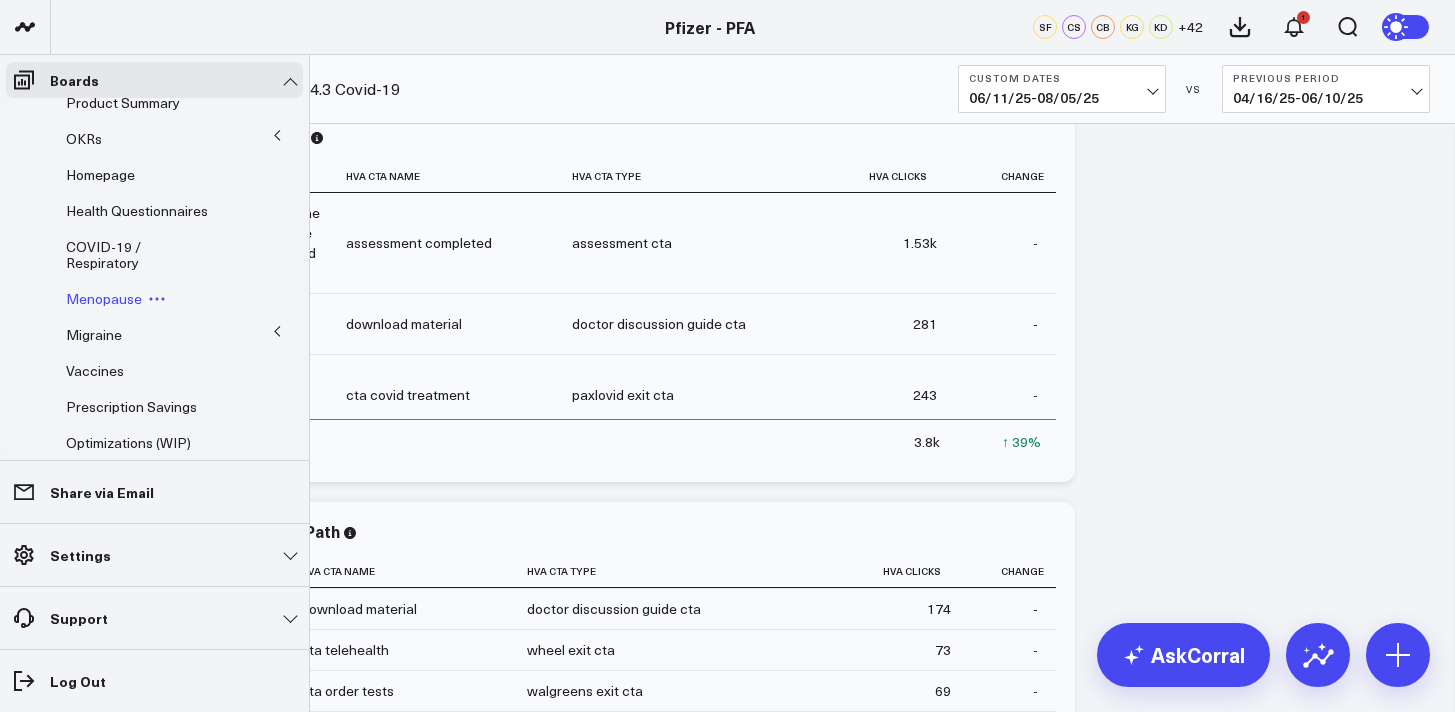 scroll, scrollTop: 0, scrollLeft: 0, axis: both 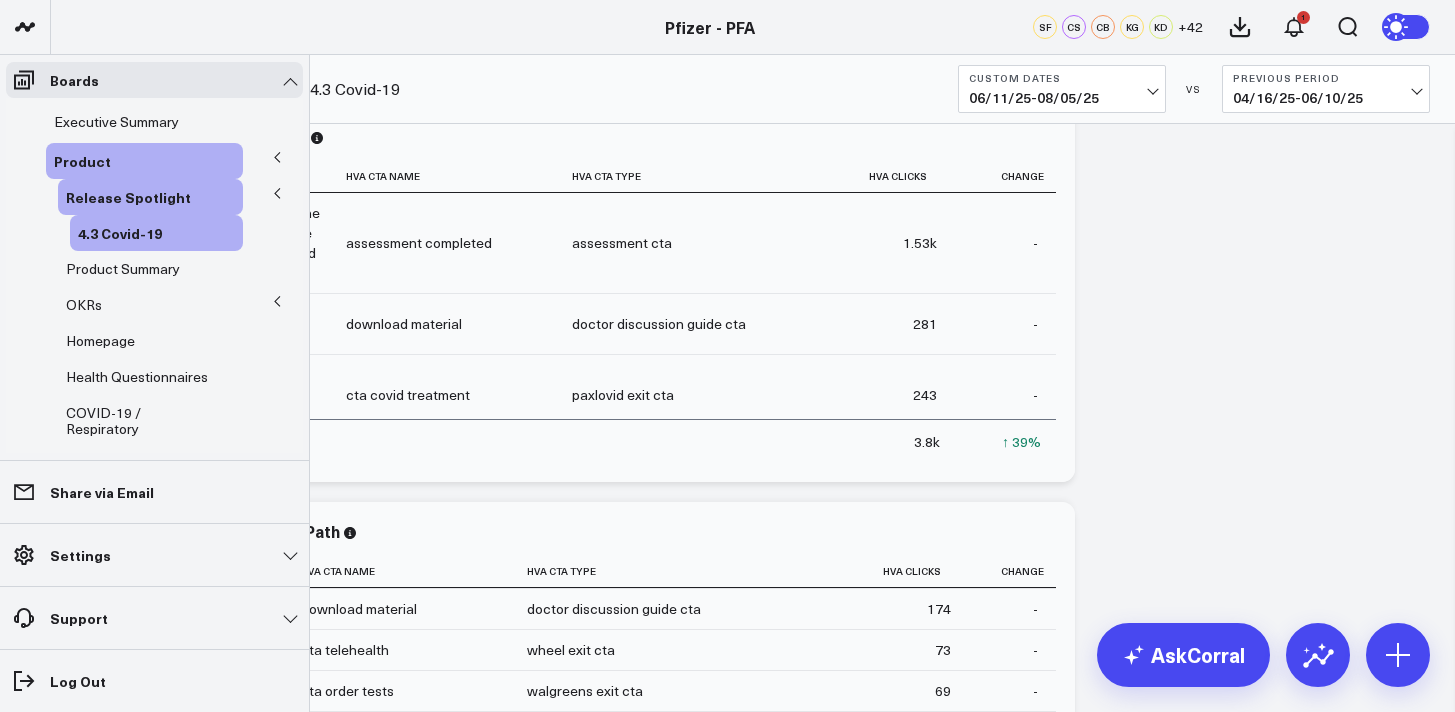 click at bounding box center (277, 158) 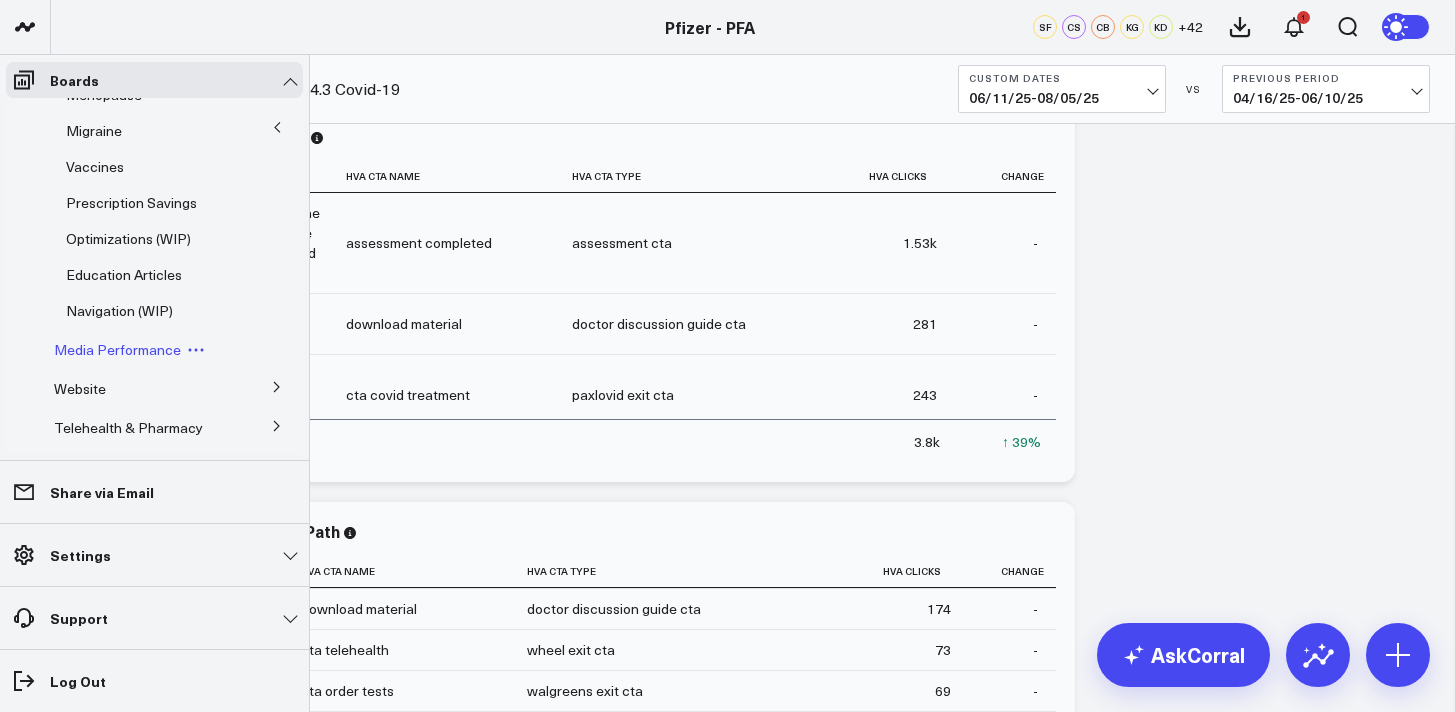 scroll, scrollTop: 372, scrollLeft: 0, axis: vertical 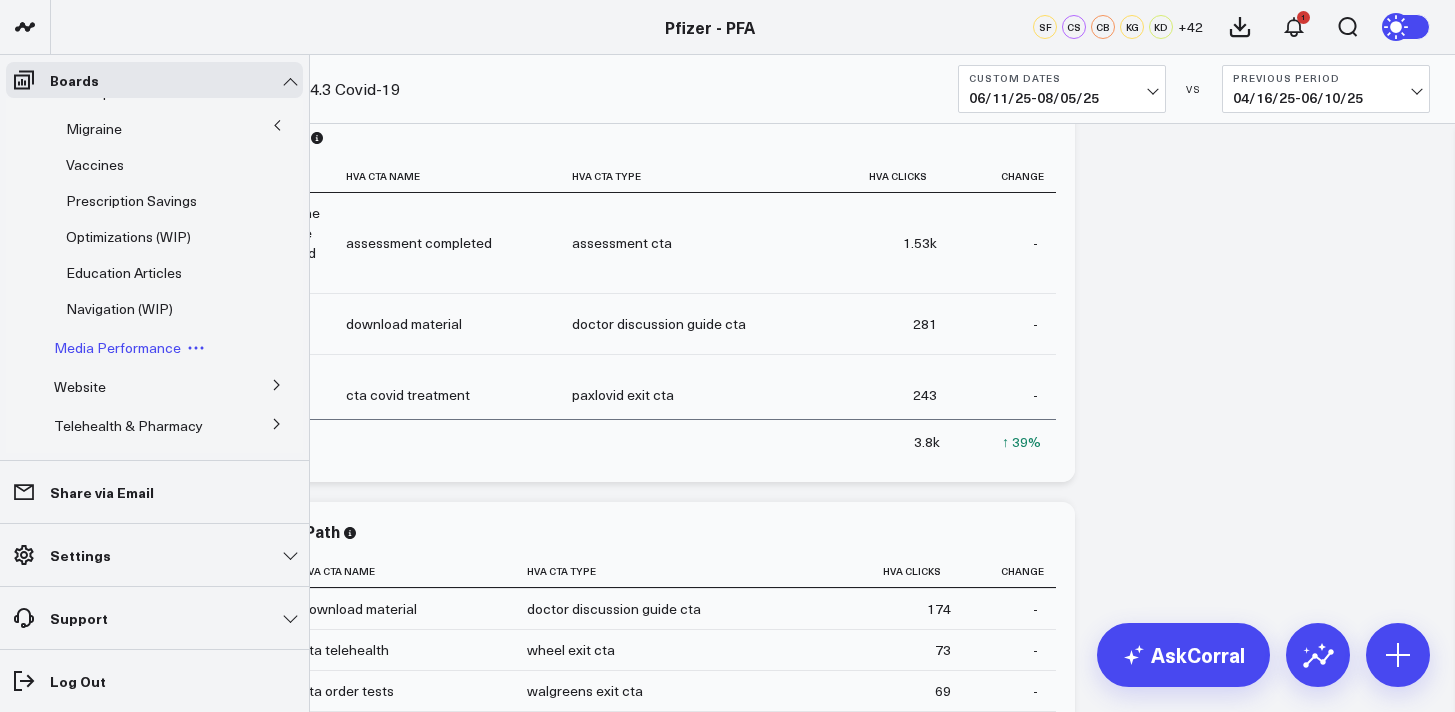 click on "Media Performance" at bounding box center (117, 347) 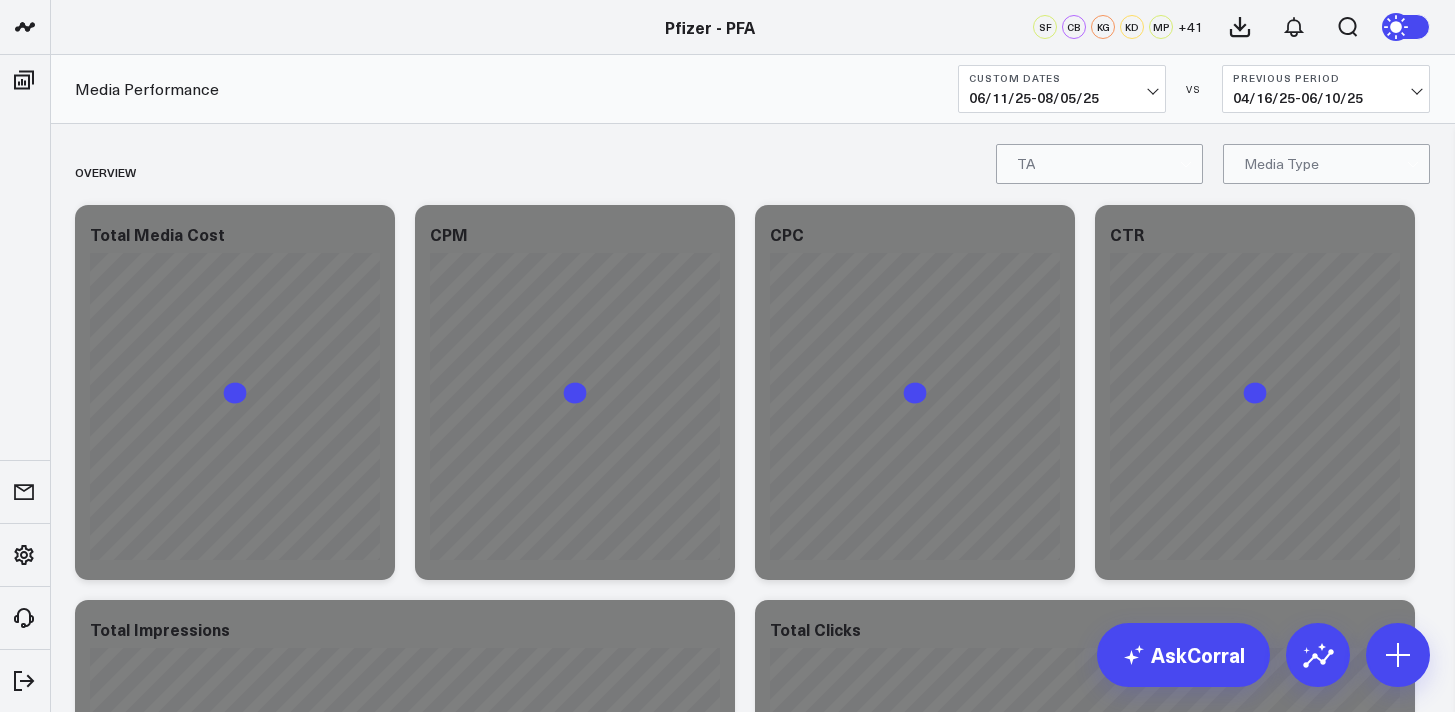 scroll, scrollTop: 0, scrollLeft: 0, axis: both 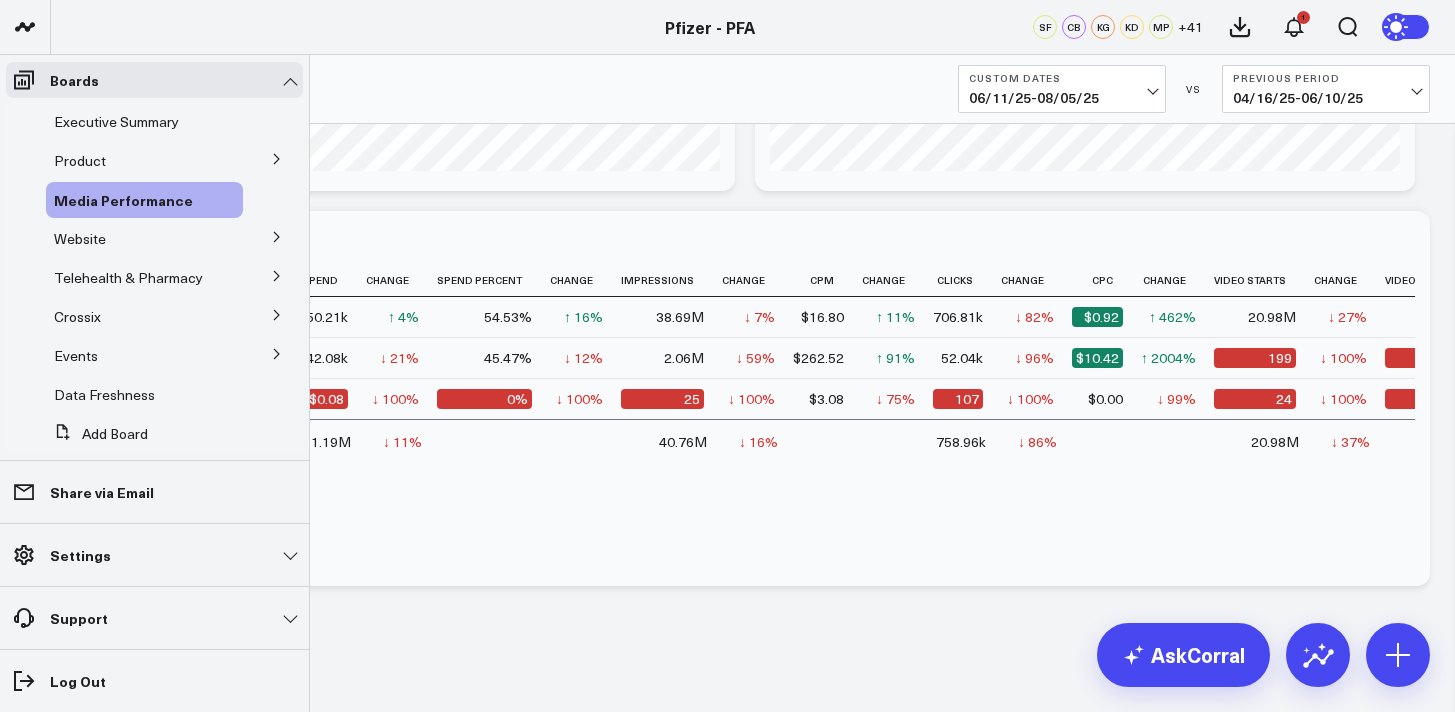 click 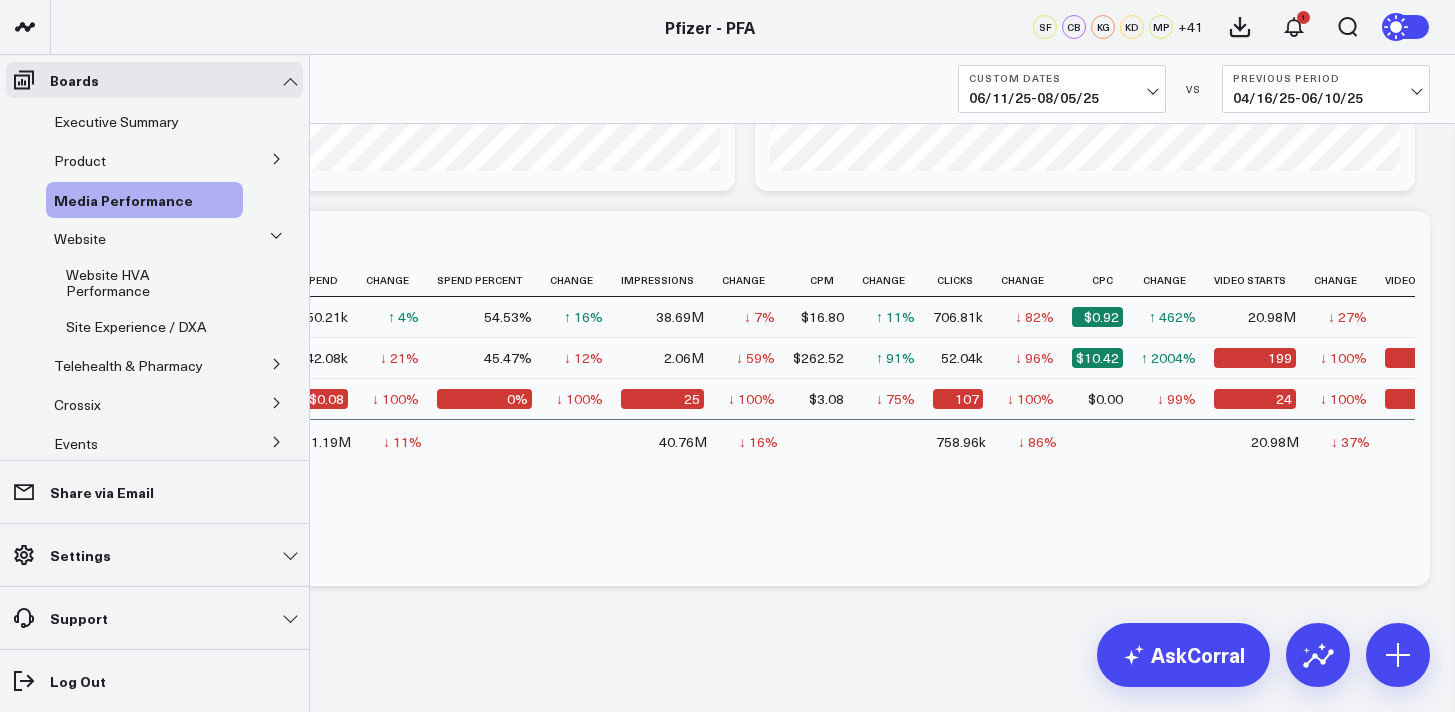 click 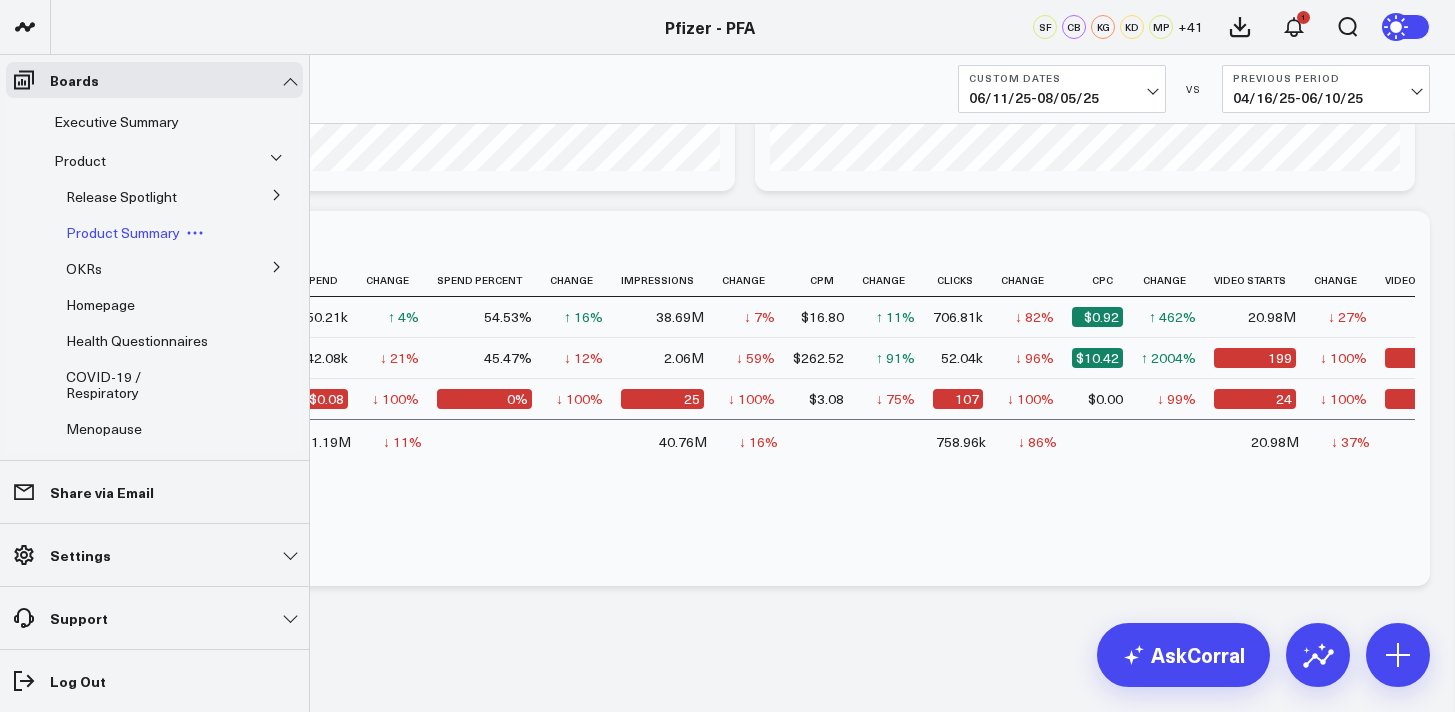 click on "Product Summary" at bounding box center (123, 232) 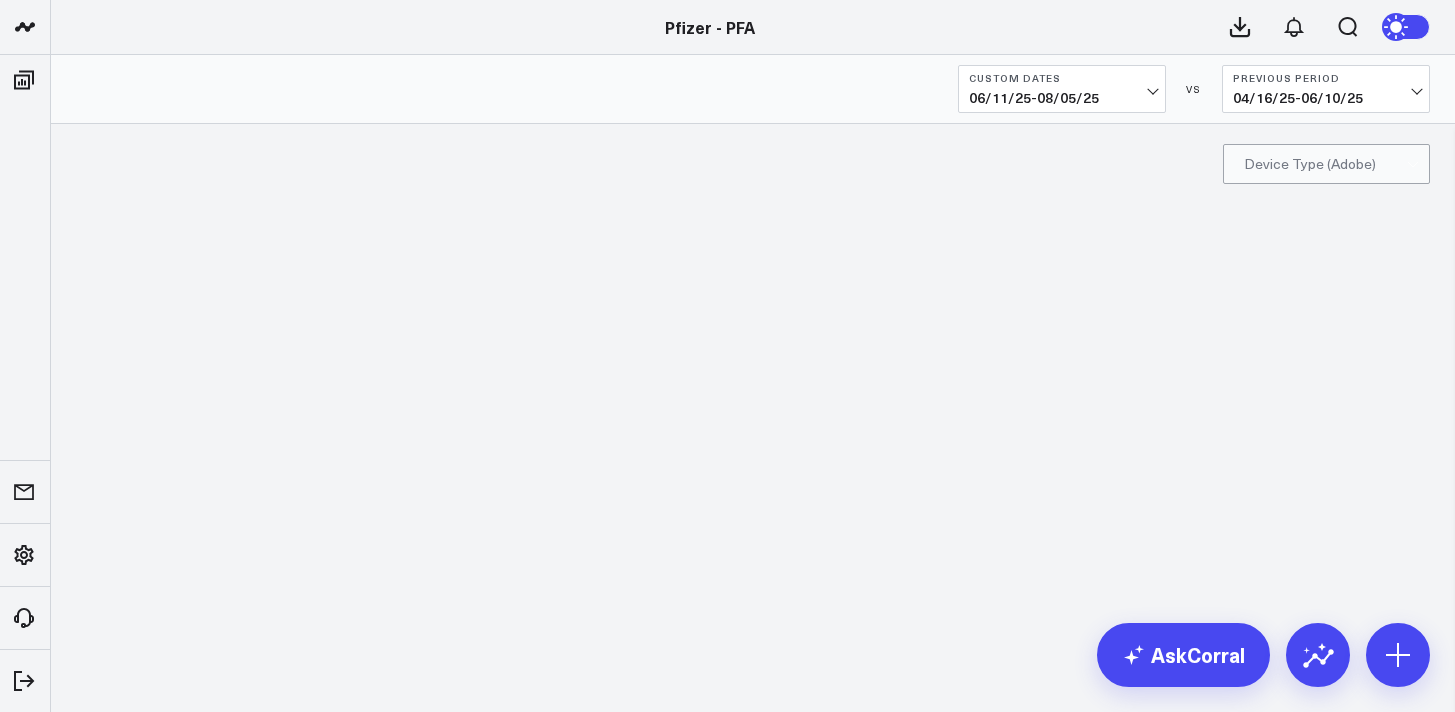 scroll, scrollTop: 0, scrollLeft: 0, axis: both 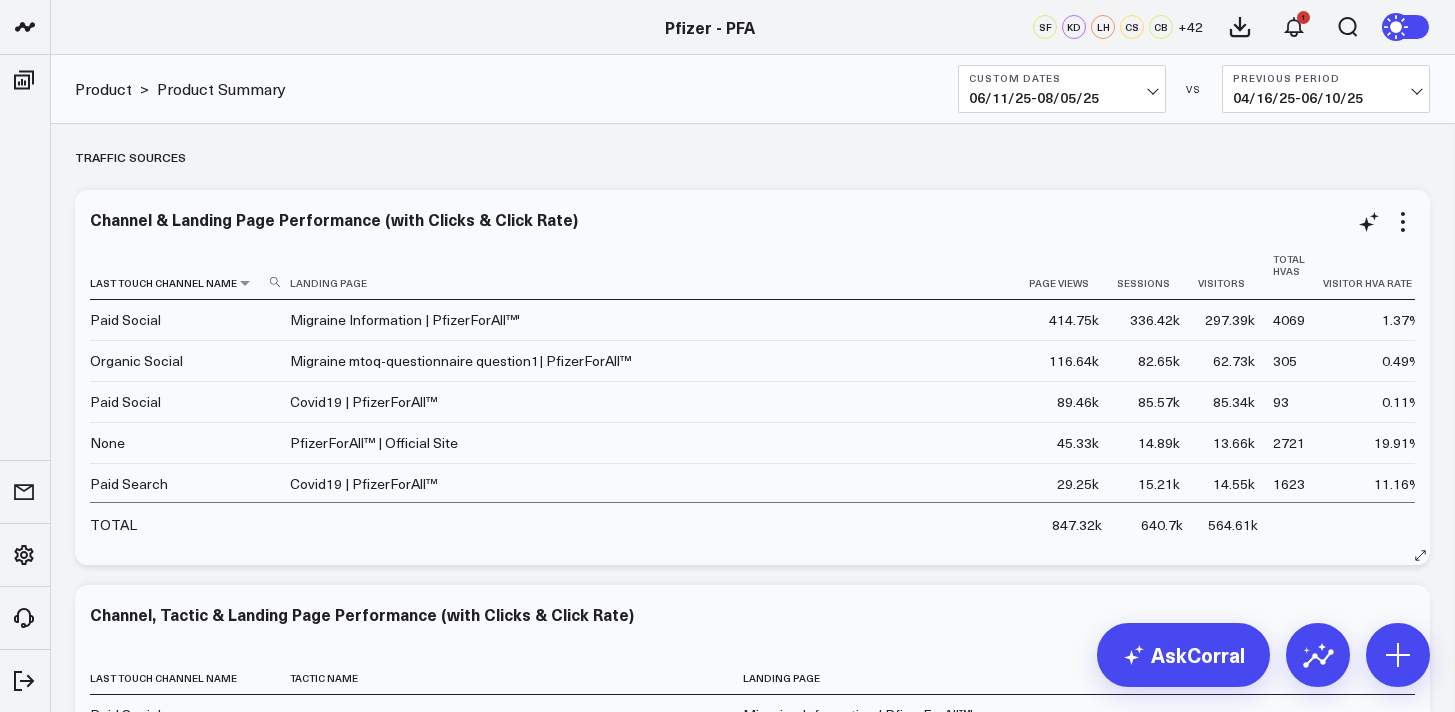 click 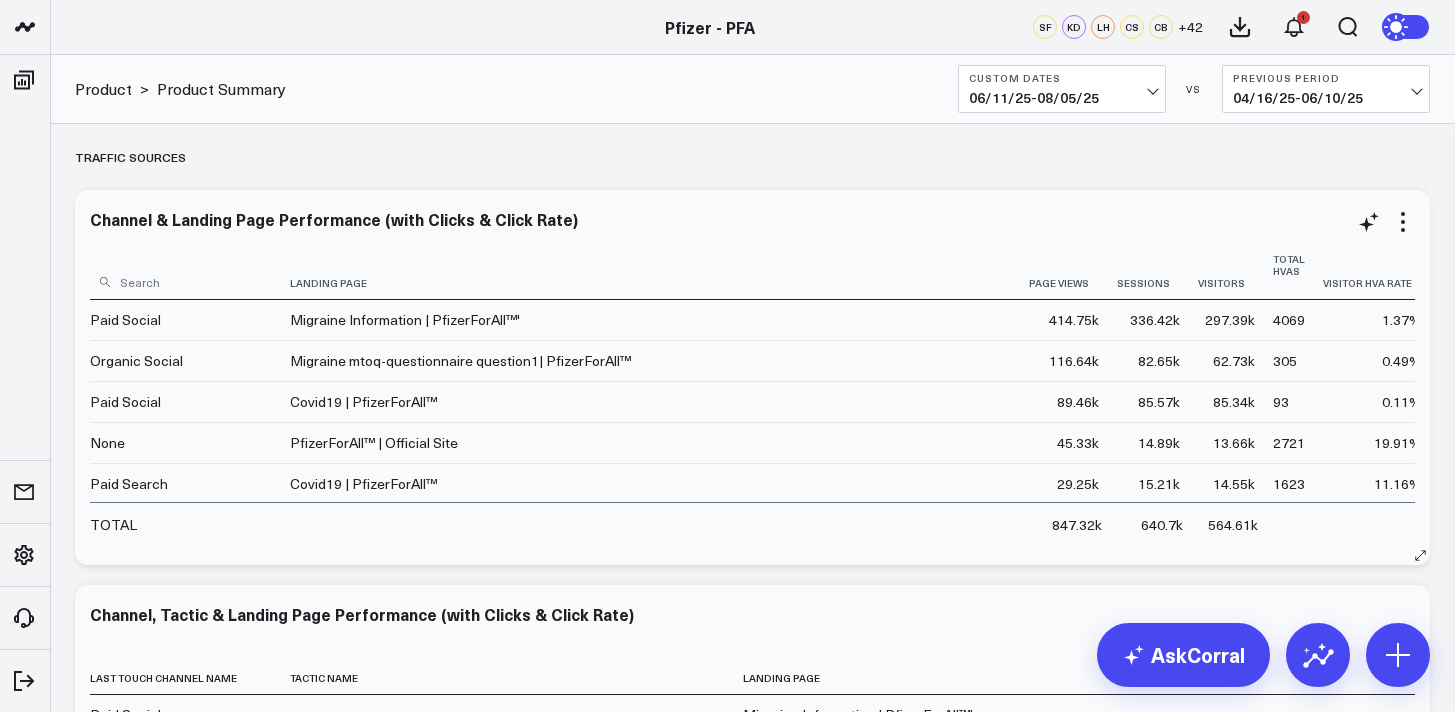 click at bounding box center (187, 281) 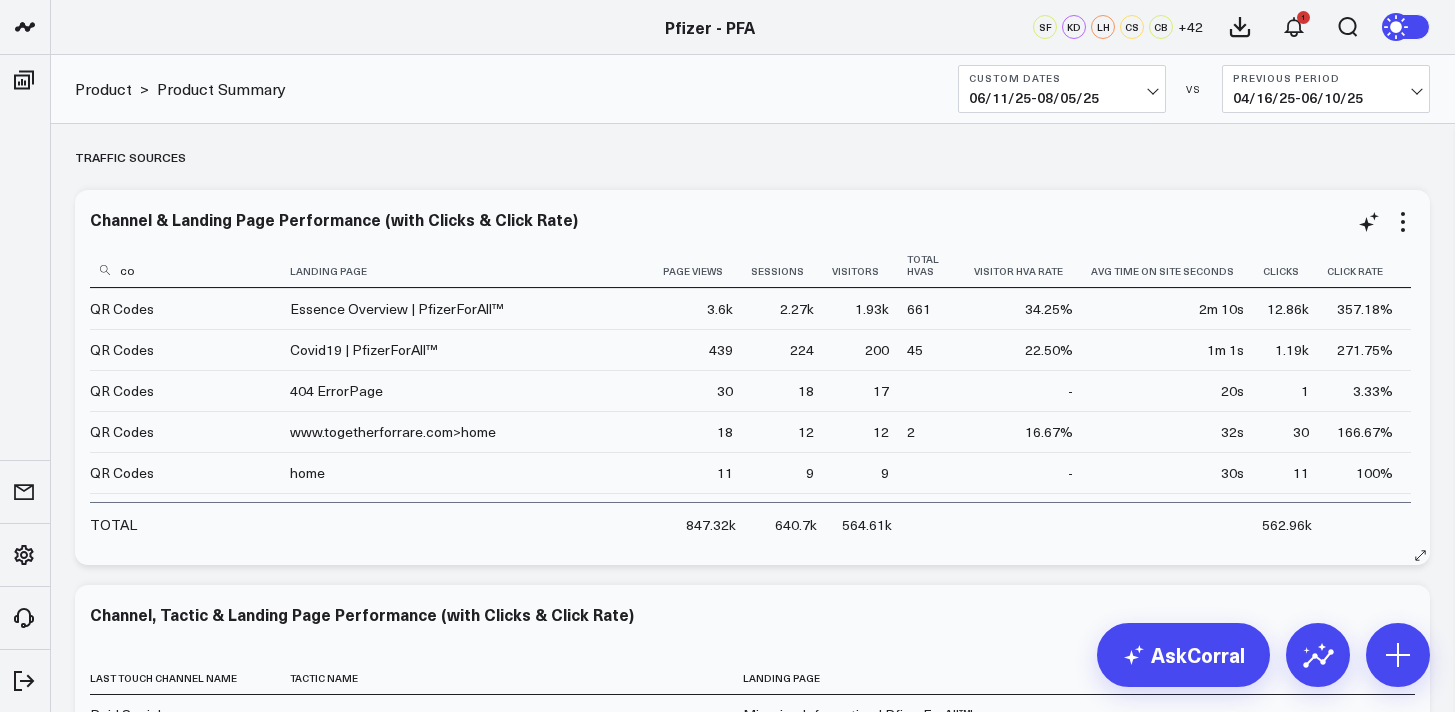 type on "c" 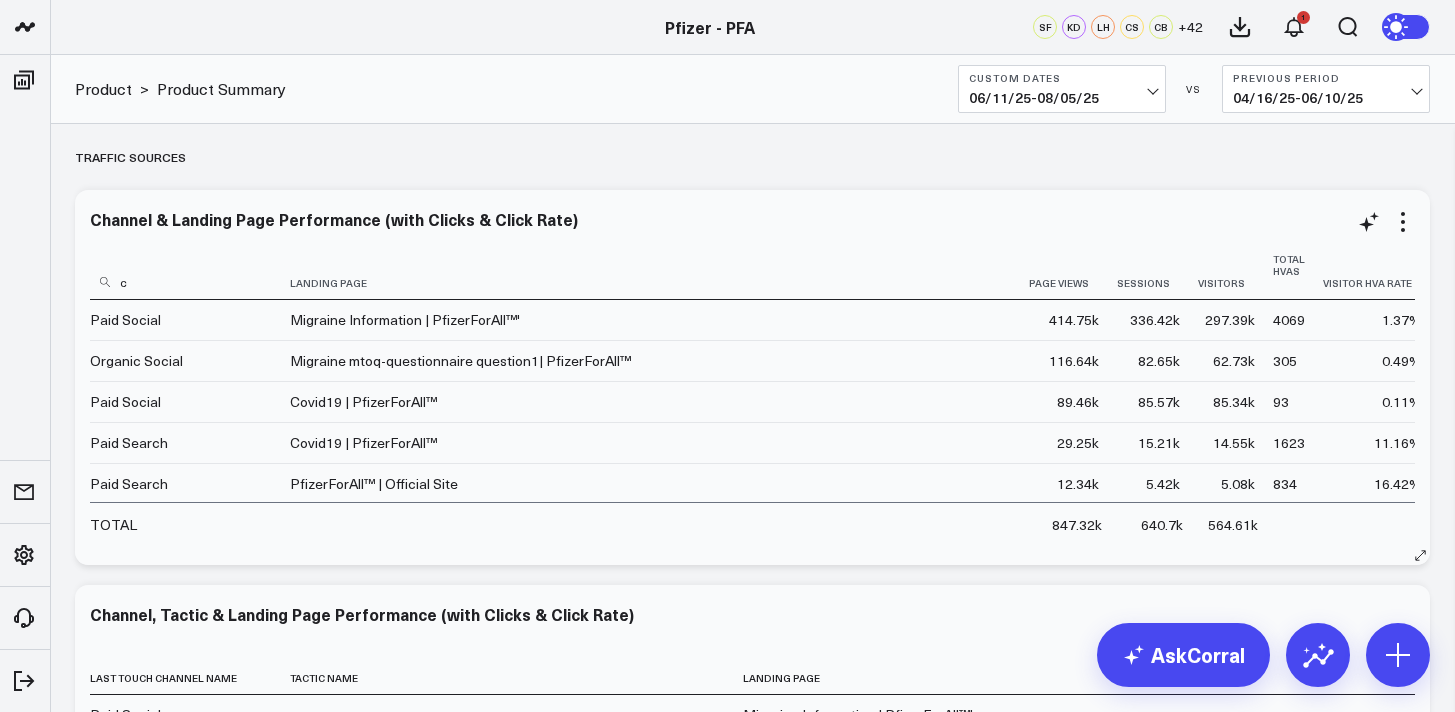 type 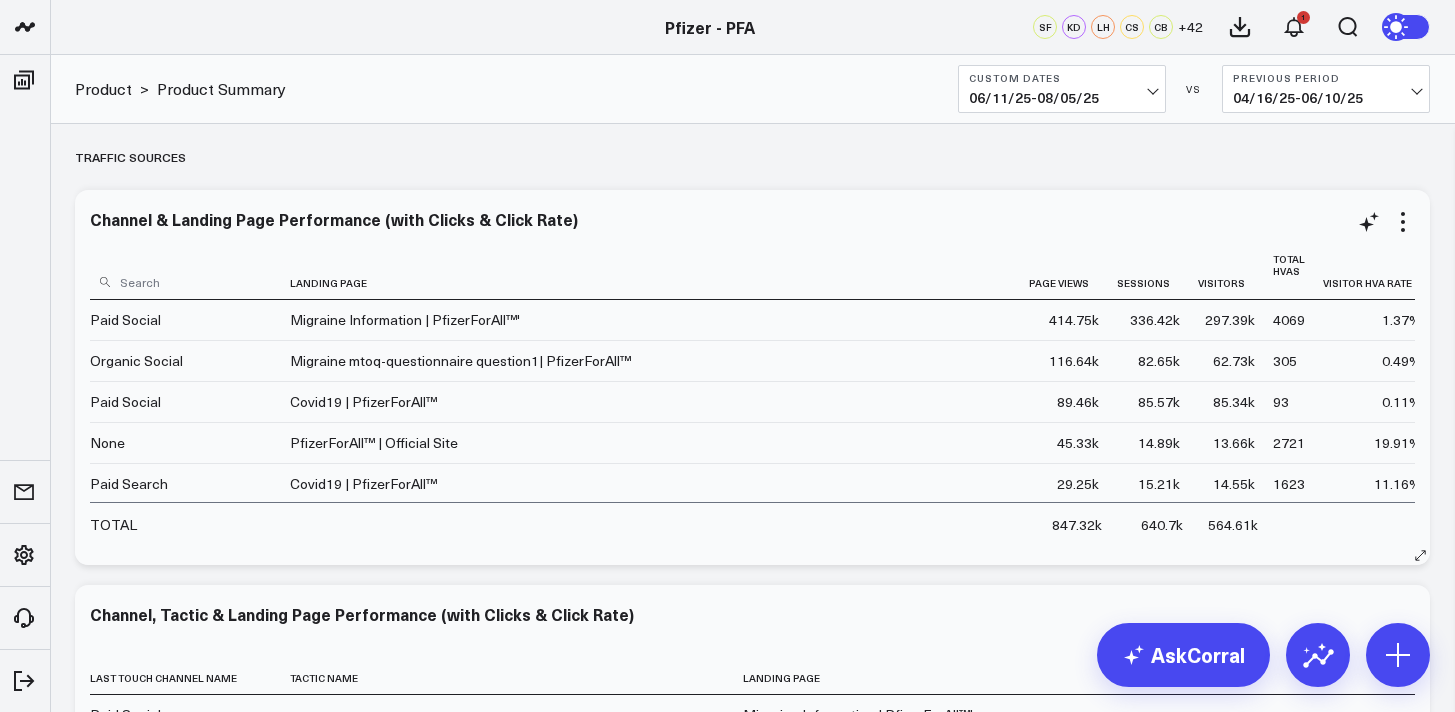 scroll, scrollTop: 4119, scrollLeft: 0, axis: vertical 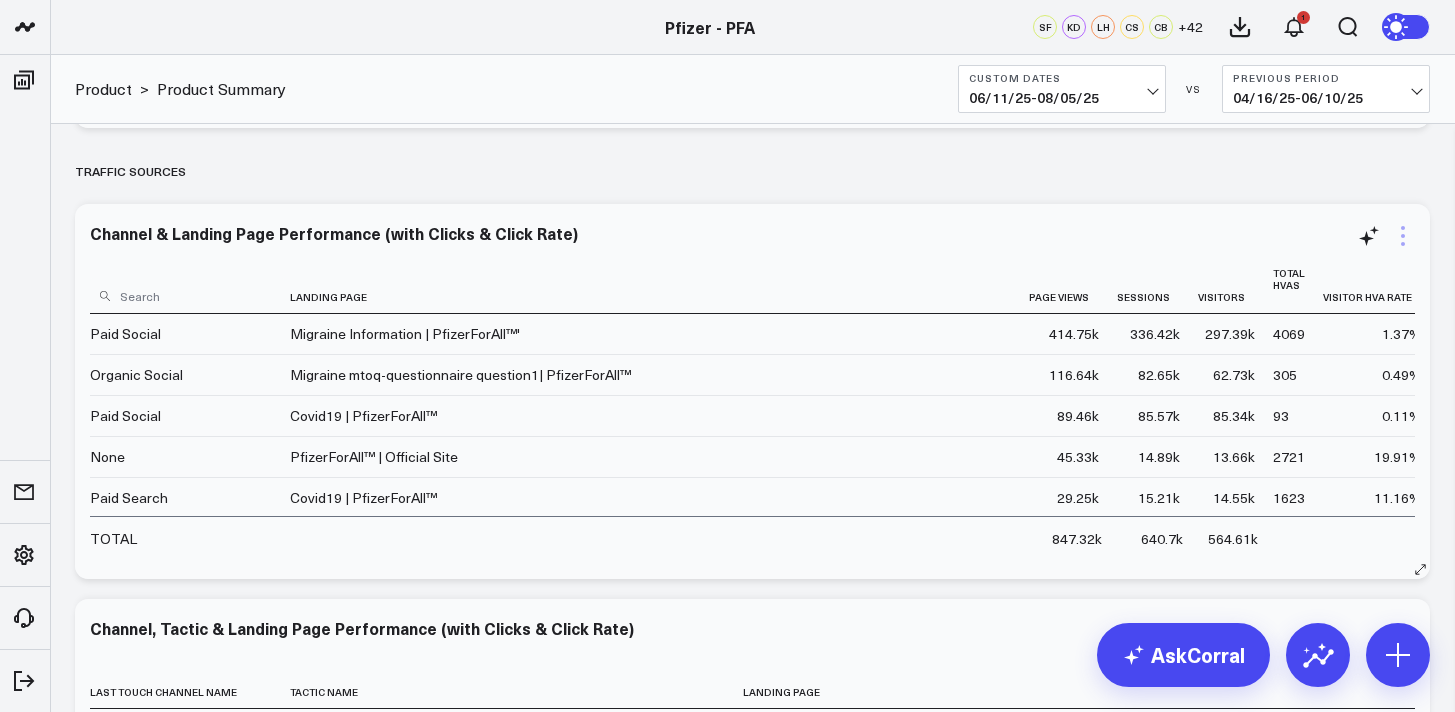 click 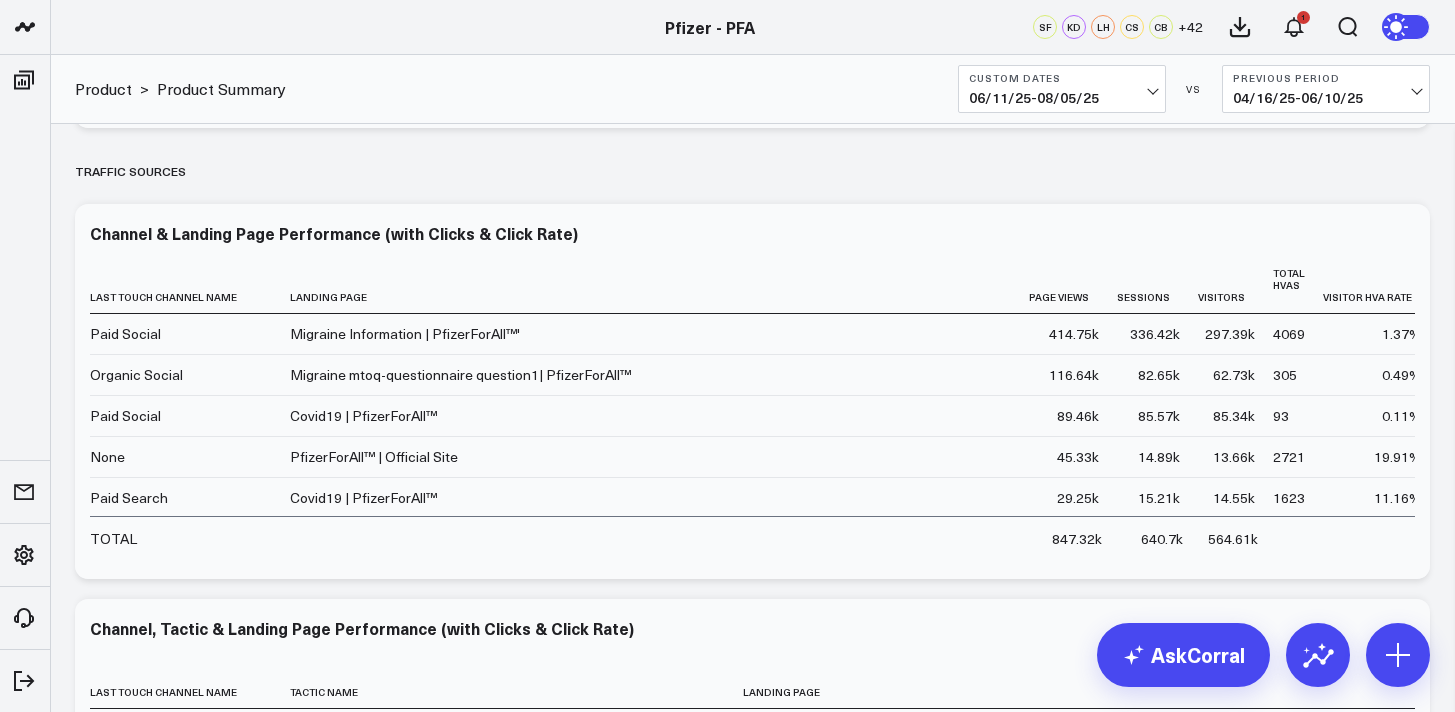 click on "Overview Modify via AI Copy link to widget Ask support Remove Create linked copy Executive Summary Product Release Spotlight 4.3 Covid-19 Product Summary OKRs 5.1 Release OKRs 5.2 Release OKRs Homepage Health Questionnaires COVID-19 / Respiratory Menopause Migraine mTOQ Vaccines Prescription Savings Optimizations (WIP) Education Articles Navigation (WIP) Media Performance Website Website HVA Performance Site Experience / DXA Telehealth & Pharmacy Prescription Delivery - Alto Telehealth - UpScript Telehealth Investigation - Ad Hoc Crossix Crossix Visitor Profiles Crossix Conversion Events Essence Data Freshness Duplicate to Executive Summary Product Release Spotlight 4.3 Covid-19 Product Summary OKRs 5.1 Release OKRs 5.2 Release OKRs Homepage Health Questionnaires COVID-19 / Respiratory Menopause Migraine mTOQ Vaccines Prescription Savings Optimizations (WIP) Education Articles Navigation (WIP) Media Performance Website Website HVA Performance Site Experience / DXA Telehealth & Pharmacy Telehealth - UpScript" at bounding box center (752, 507) 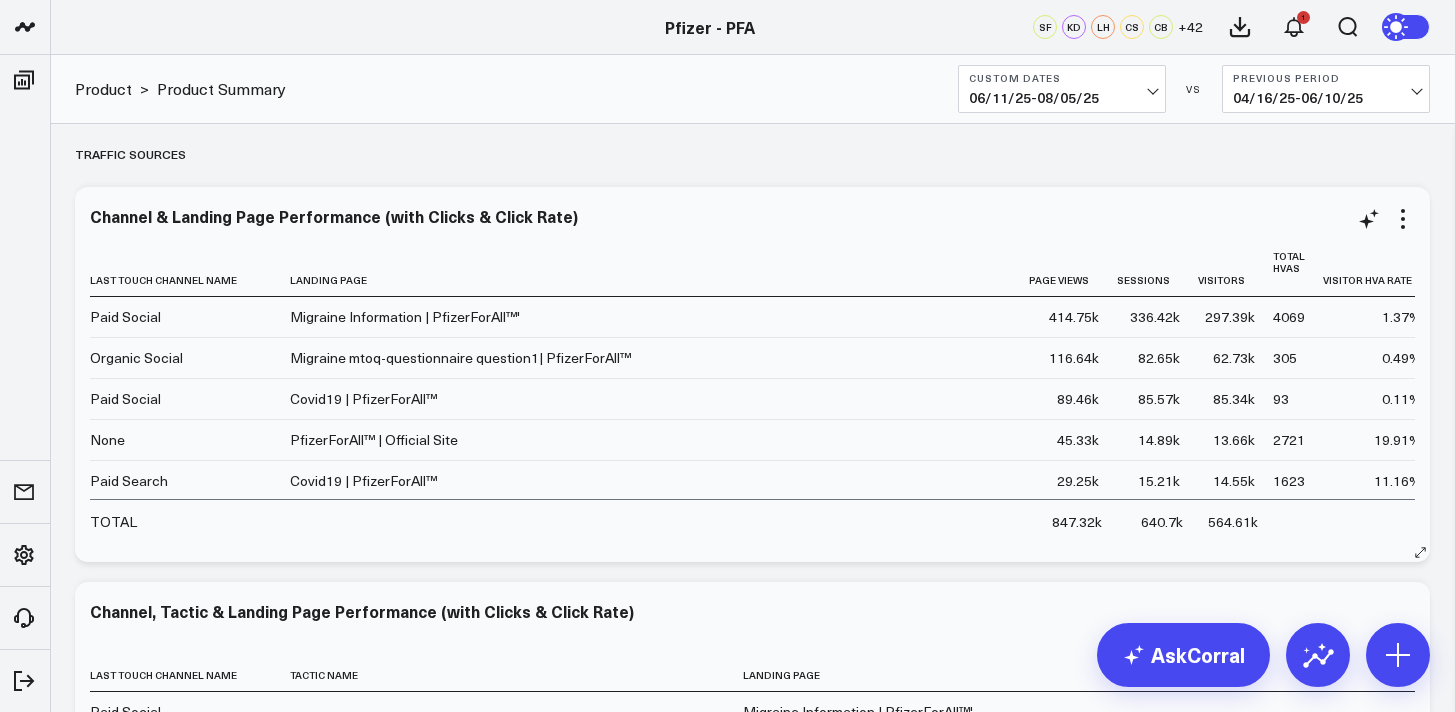 scroll, scrollTop: 4133, scrollLeft: 0, axis: vertical 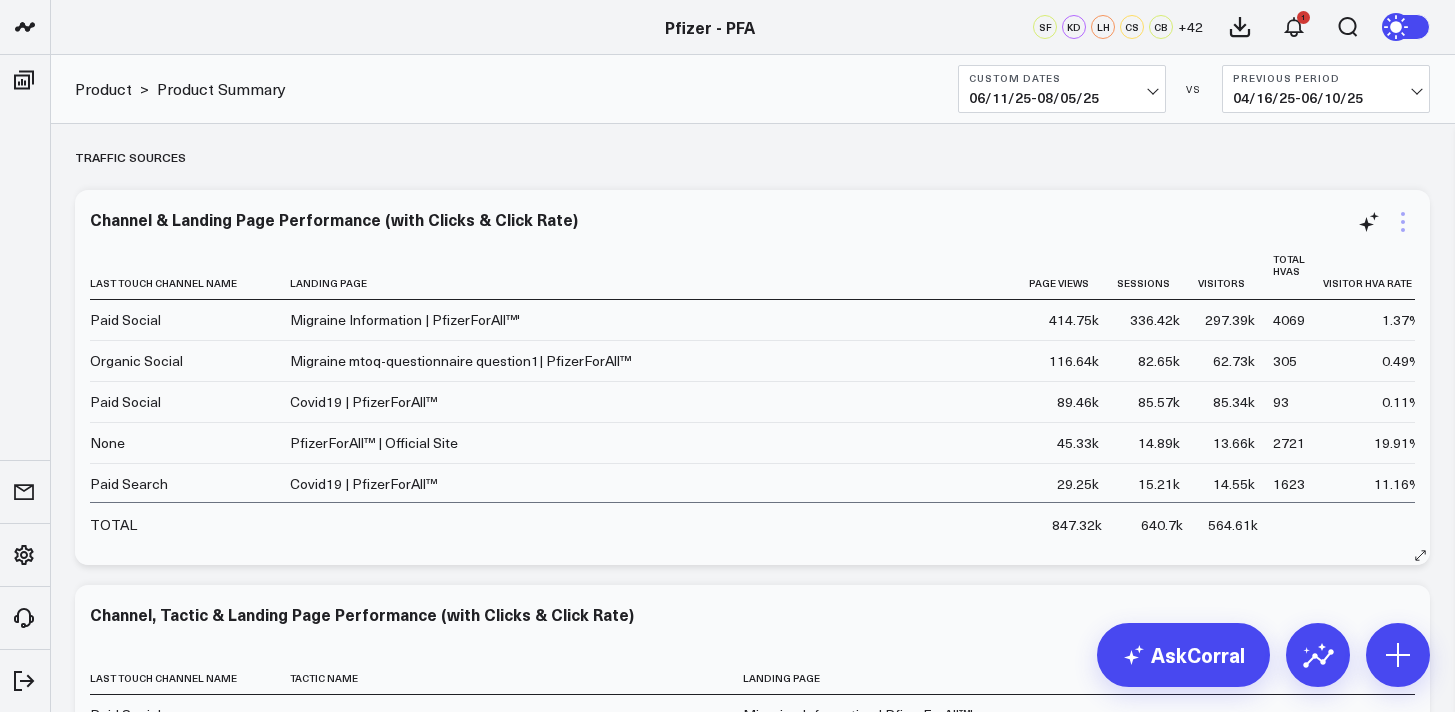 click 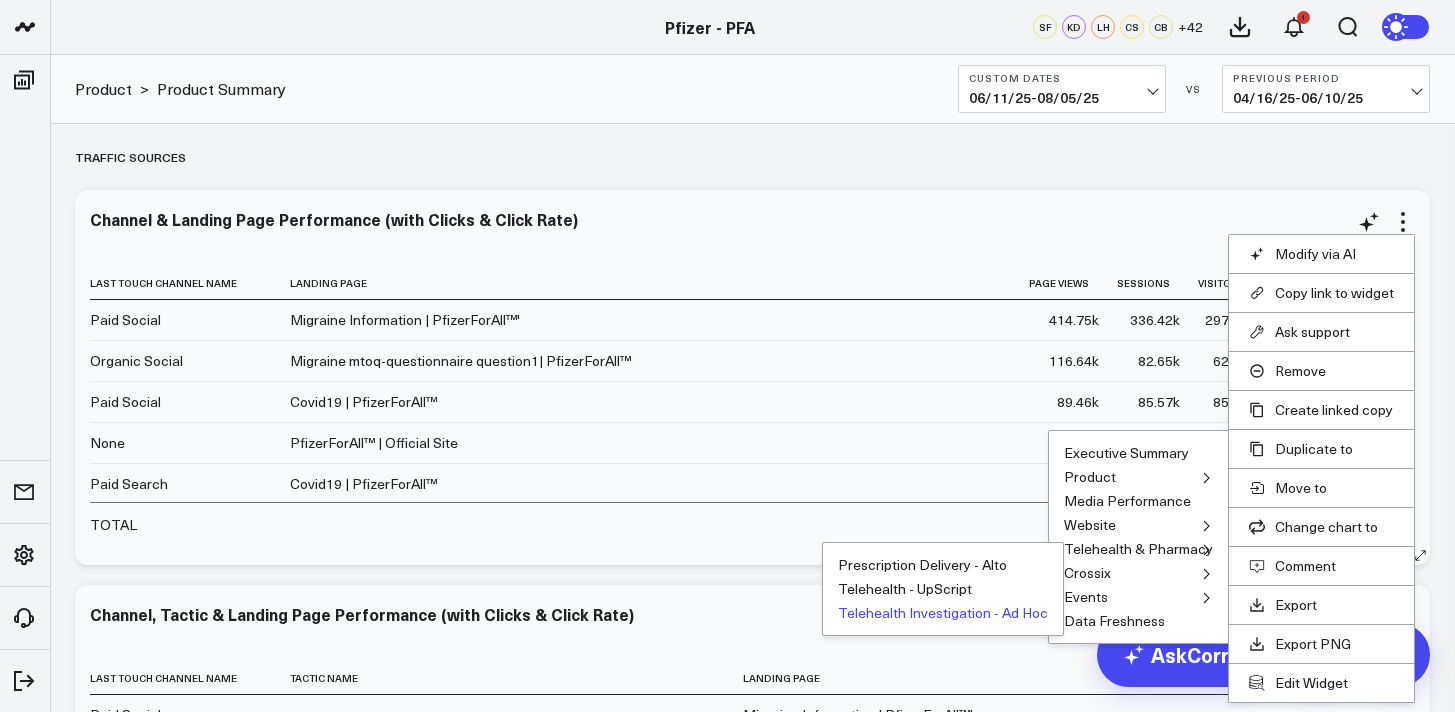 click on "Telehealth Investigation - Ad Hoc" at bounding box center (943, 613) 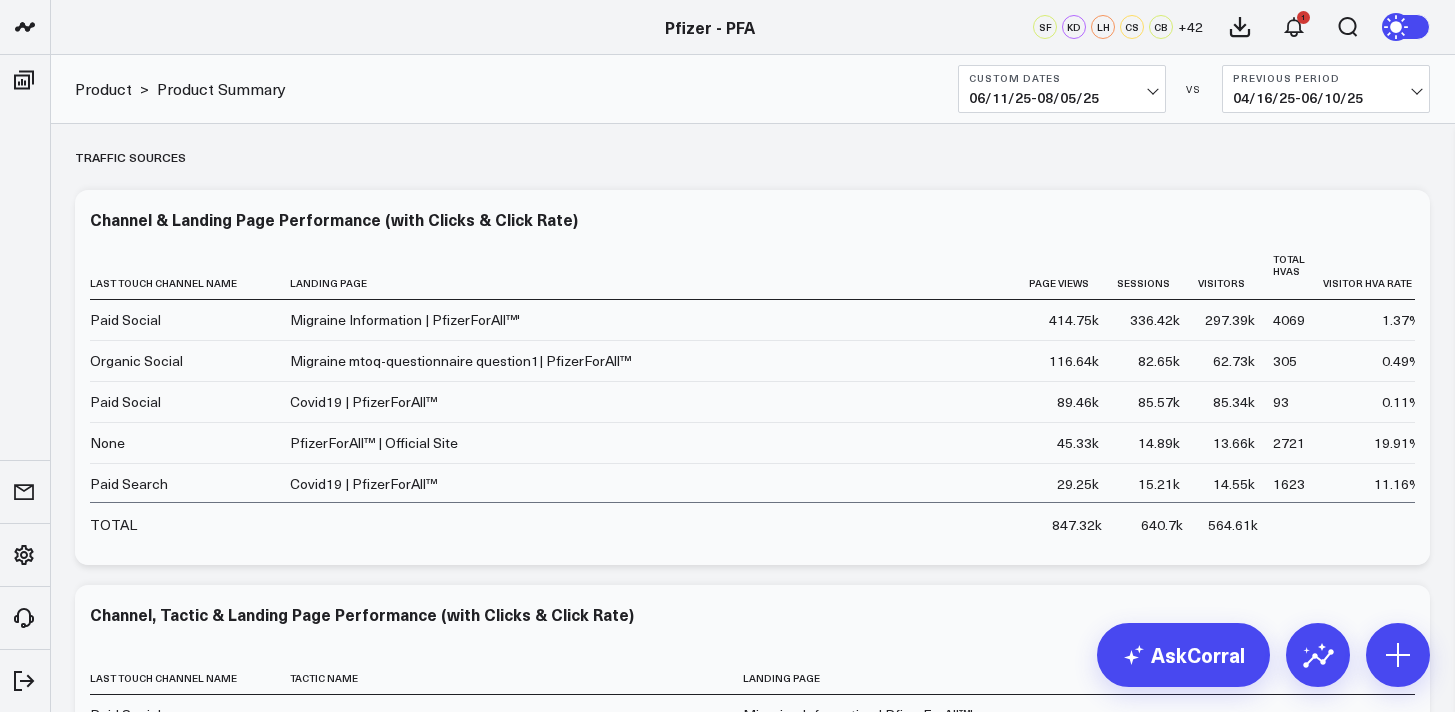 click on "Overview Modify via AI Copy link to widget Ask support Remove Create linked copy Executive Summary Product Release Spotlight 4.3 Covid-19 Product Summary OKRs 5.1 Release OKRs 5.2 Release OKRs Homepage Health Questionnaires COVID-19 / Respiratory Menopause Migraine mTOQ Vaccines Prescription Savings Optimizations (WIP) Education Articles Navigation (WIP) Media Performance Website Website HVA Performance Site Experience / DXA Telehealth & Pharmacy Prescription Delivery - Alto Telehealth - UpScript Telehealth Investigation - Ad Hoc Crossix Crossix Visitor Profiles Crossix Conversion Events Essence Data Freshness Duplicate to Executive Summary Product Release Spotlight 4.3 Covid-19 Product Summary OKRs 5.1 Release OKRs 5.2 Release OKRs Homepage Health Questionnaires COVID-19 / Respiratory Menopause Migraine mTOQ Vaccines Prescription Savings Optimizations (WIP) Education Articles Navigation (WIP) Media Performance Website Website HVA Performance Site Experience / DXA Telehealth & Pharmacy Telehealth - UpScript" at bounding box center [752, 493] 